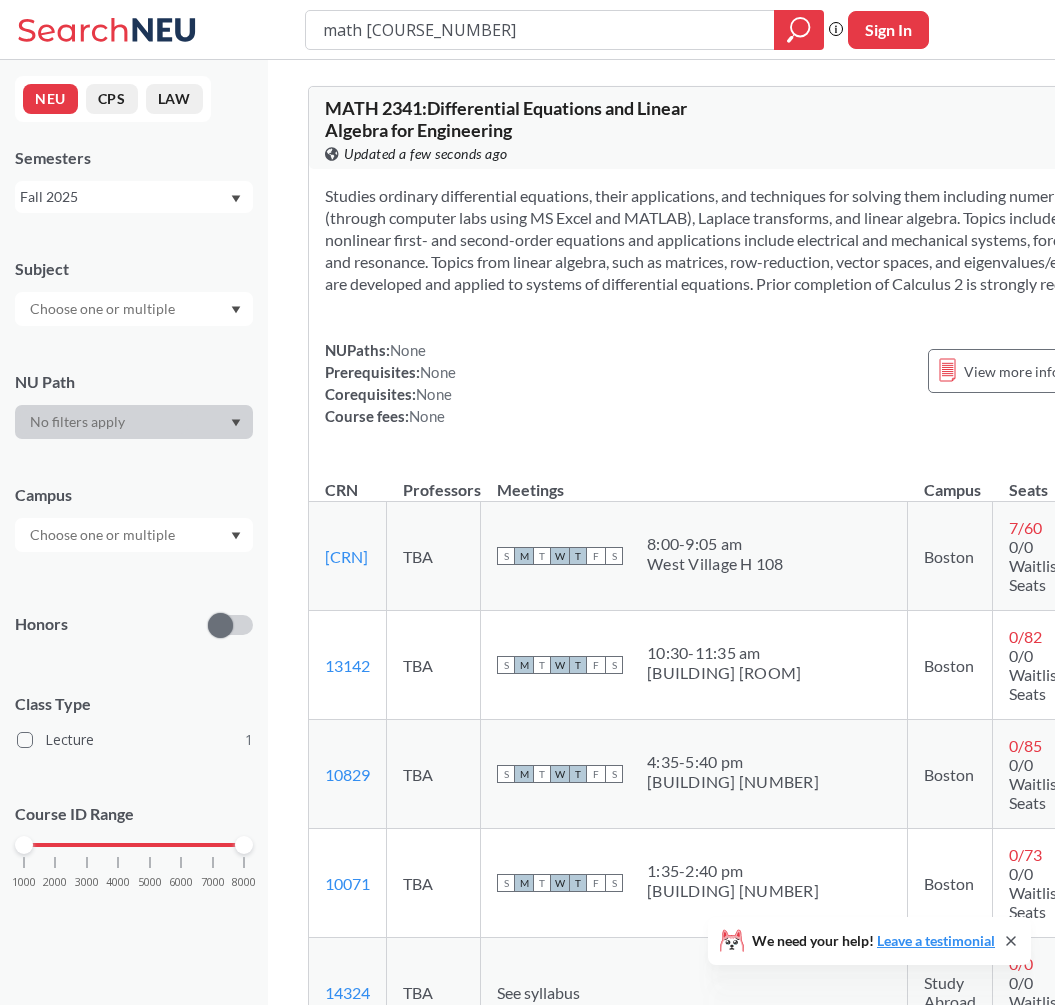 scroll, scrollTop: 207, scrollLeft: 0, axis: vertical 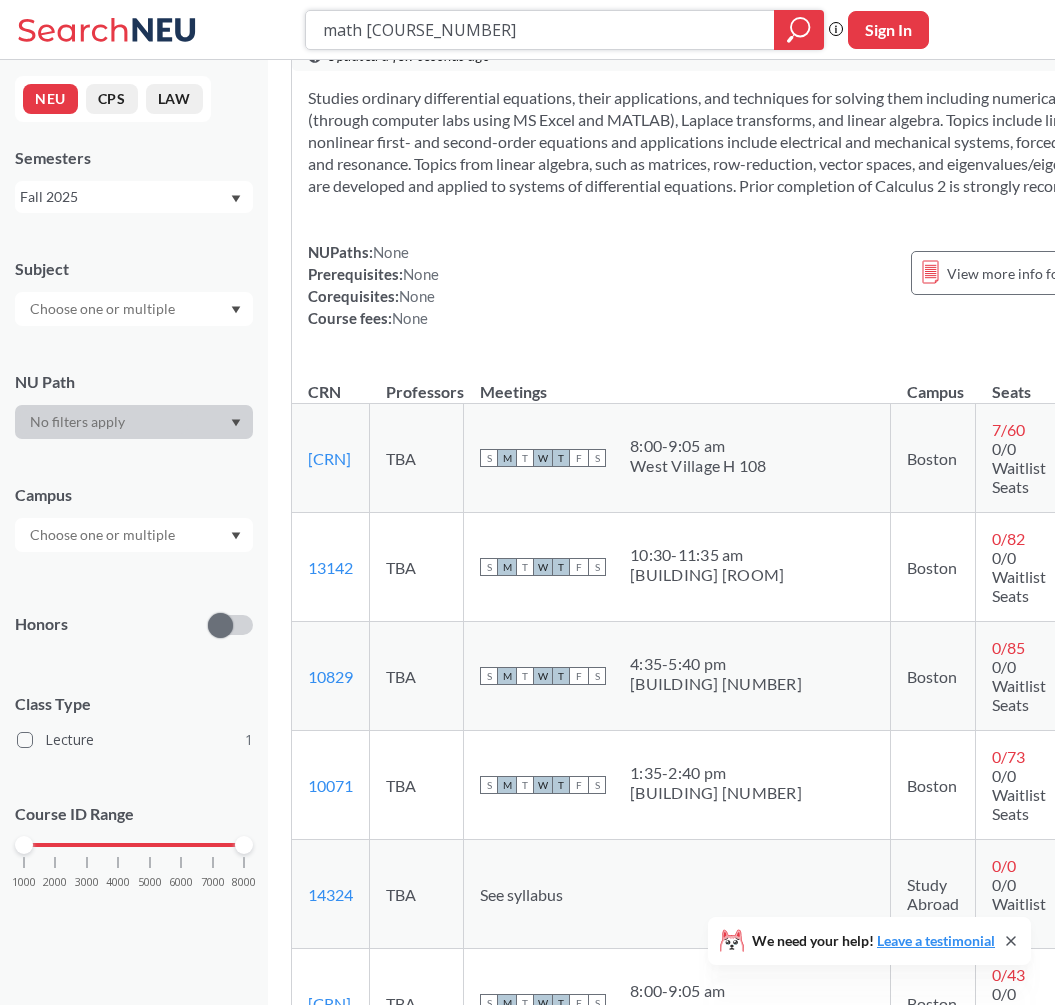 click at bounding box center (799, 30) 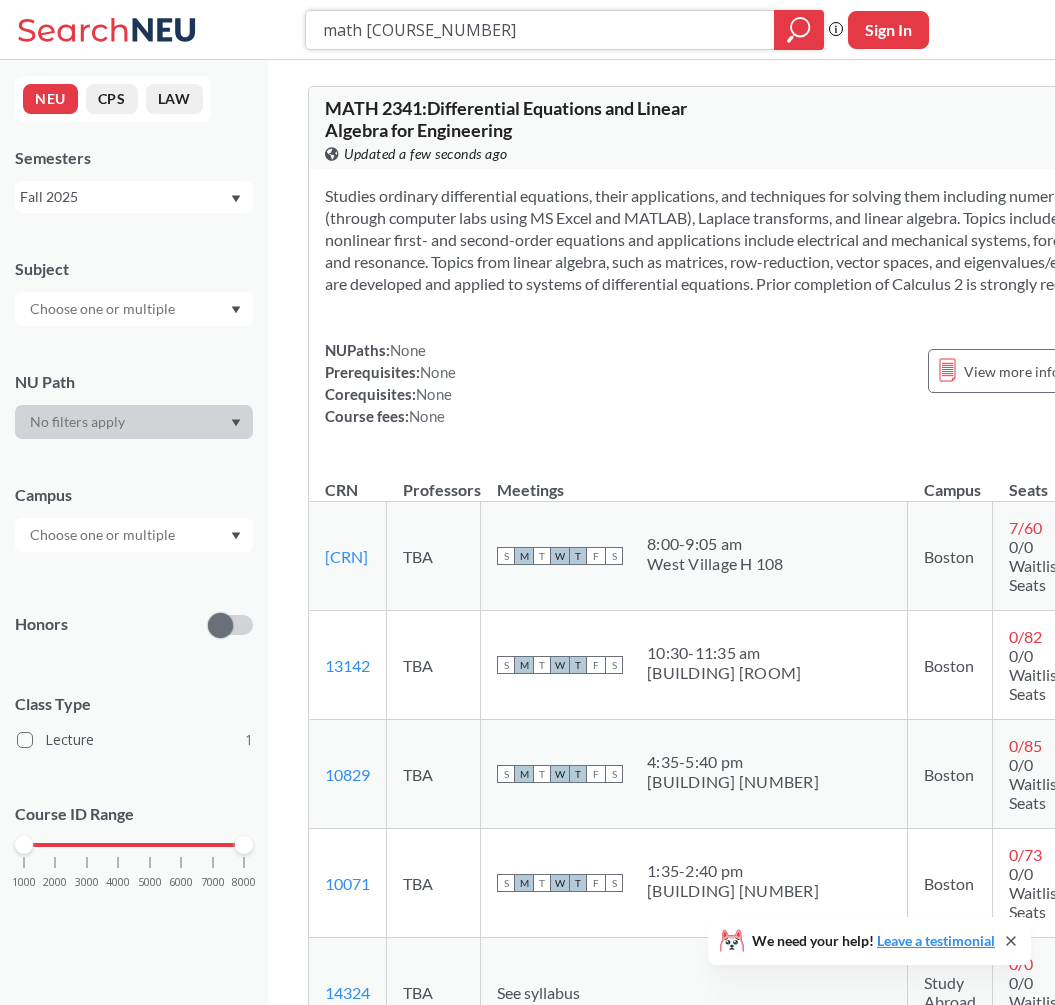 scroll, scrollTop: -1, scrollLeft: 0, axis: vertical 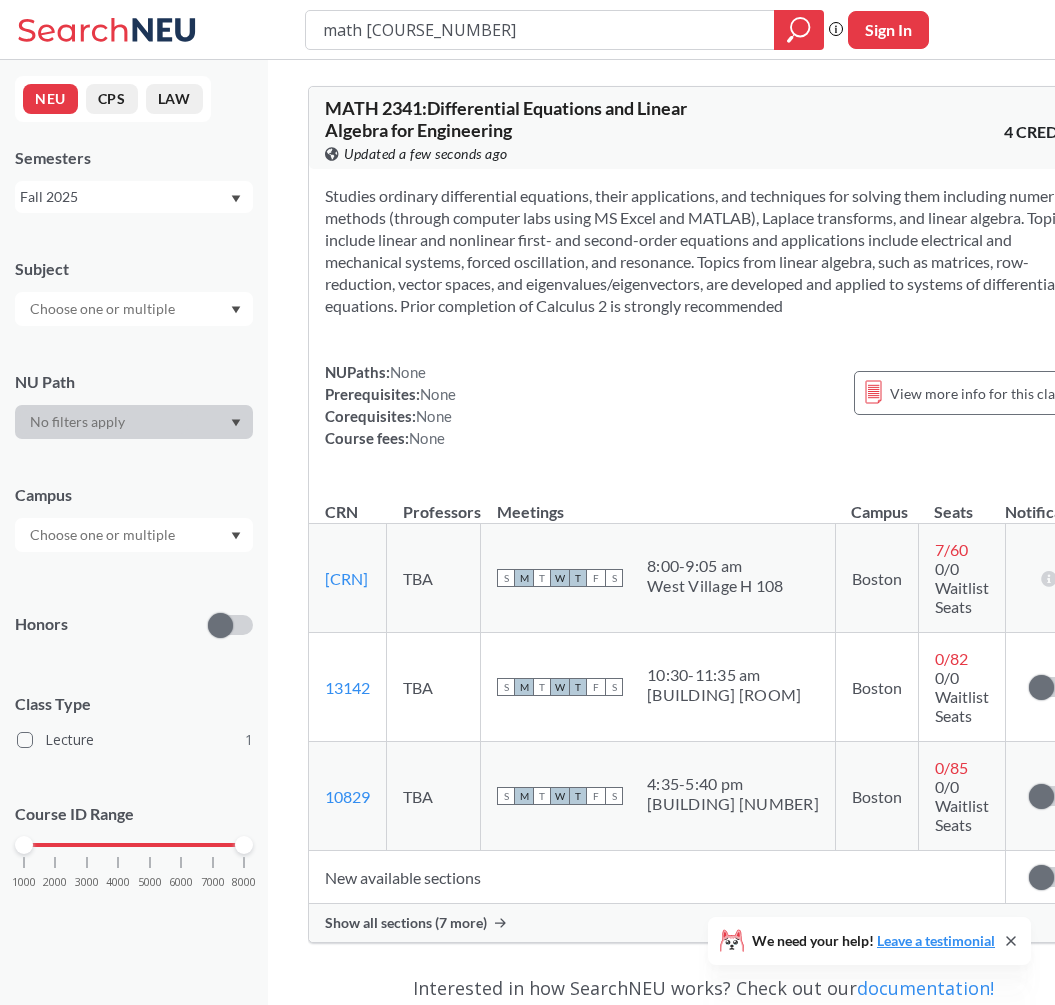 click on "View this course on Banner. Updated a few seconds ago" at bounding box center [514, 154] 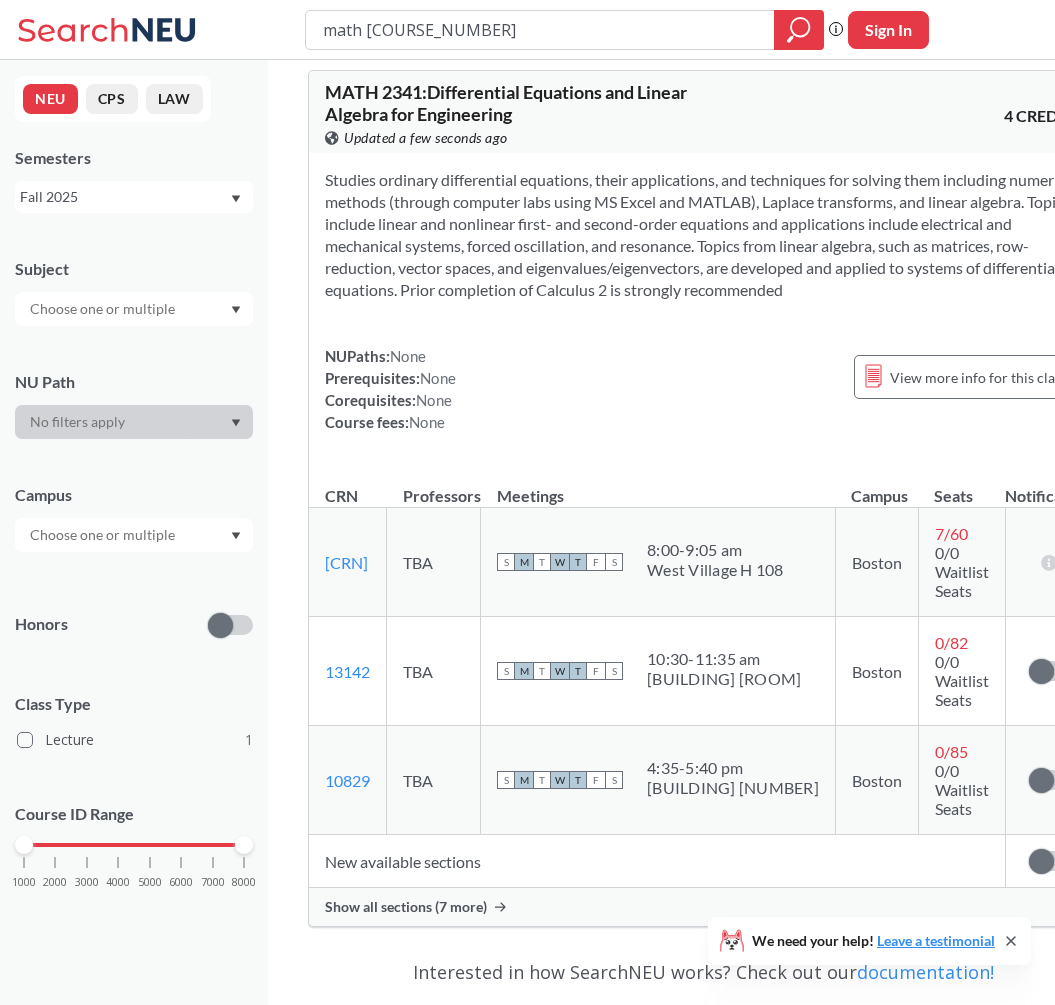 scroll, scrollTop: 22, scrollLeft: 0, axis: vertical 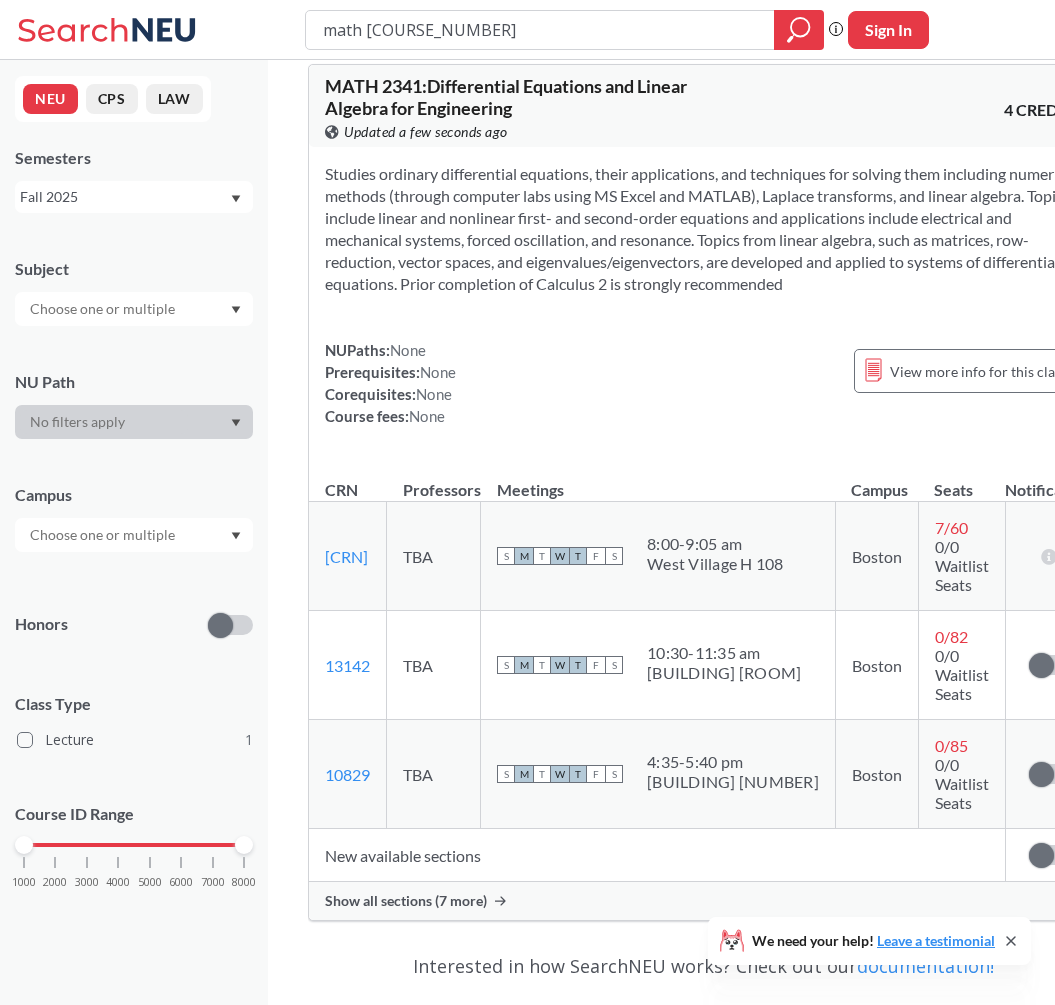 click on "Studies ordinary differential equations, their applications, and techniques for solving them including numerical methods (through computer labs using MS Excel and MATLAB), Laplace transforms, and linear algebra. Topics include linear and nonlinear first- and second-order equations and applications include electrical and mechanical systems, forced oscillation, and resonance. Topics from linear algebra, such as matrices, row-reduction, vector spaces, and eigenvalues/eigenvectors, are developed and applied to systems of differential equations. Prior completion of Calculus 2 is strongly recommended" at bounding box center (703, 229) 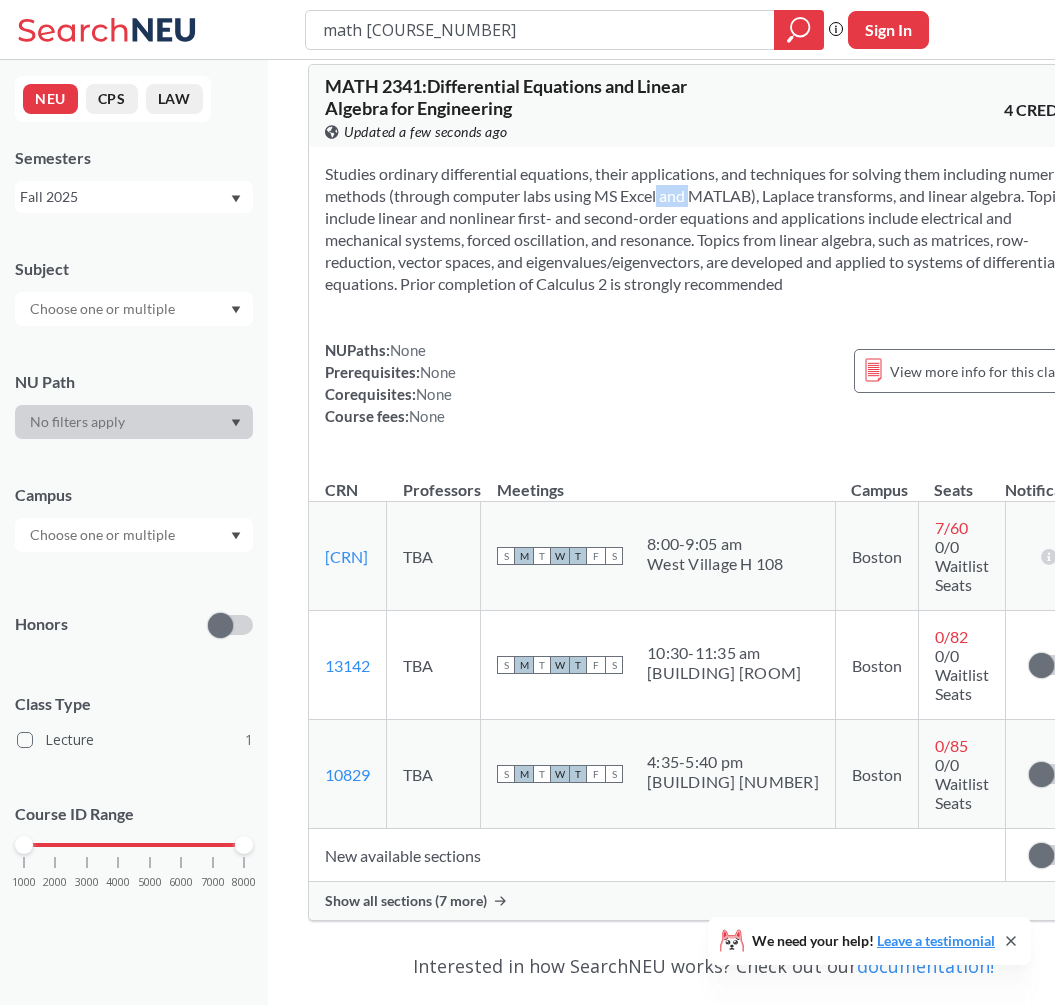 click on "Studies ordinary differential equations, their applications, and techniques for solving them including numerical methods (through computer labs using MS Excel and MATLAB), Laplace transforms, and linear algebra. Topics include linear and nonlinear first- and second-order equations and applications include electrical and mechanical systems, forced oscillation, and resonance. Topics from linear algebra, such as matrices, row-reduction, vector spaces, and eigenvalues/eigenvectors, are developed and applied to systems of differential equations. Prior completion of Calculus 2 is strongly recommended" at bounding box center (703, 229) 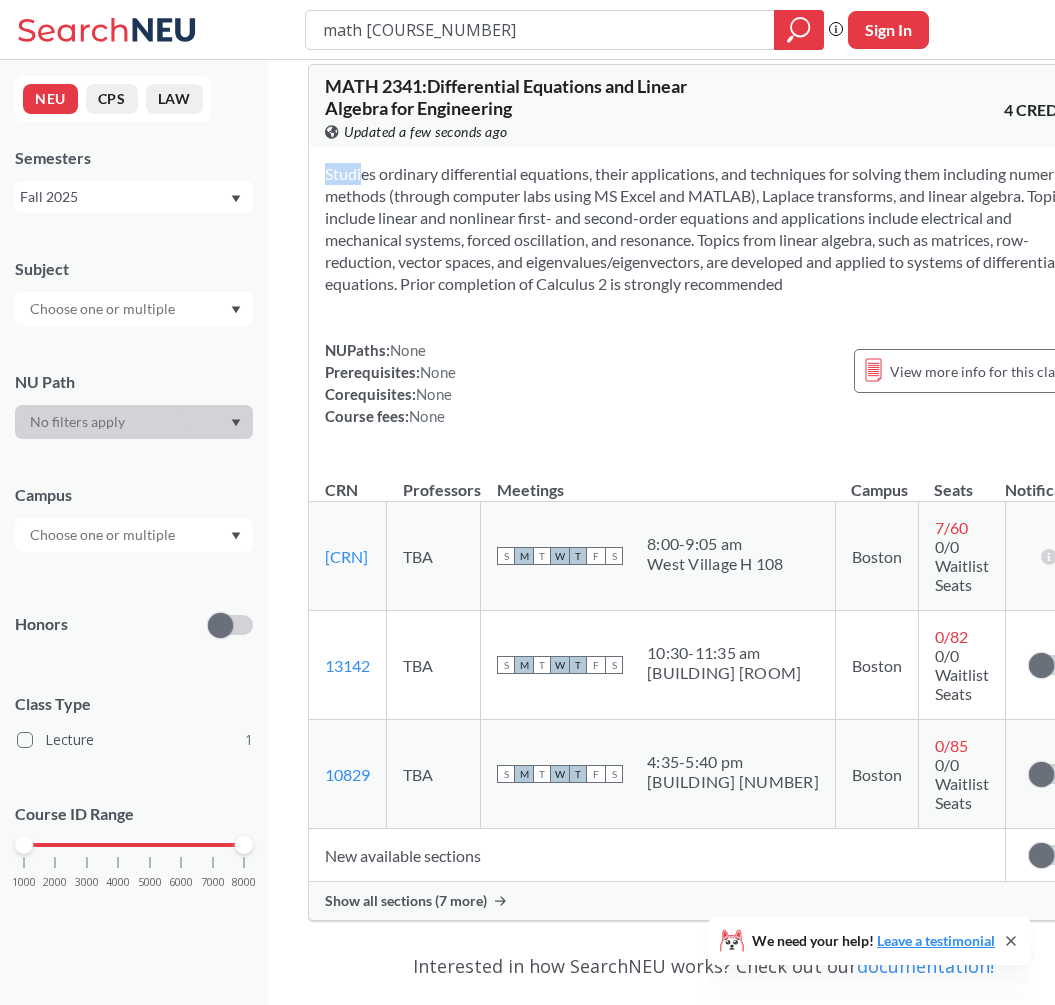 click on "Studies ordinary differential equations, their applications, and techniques for solving them including numerical methods (through computer labs using MS Excel and MATLAB), Laplace transforms, and linear algebra. Topics include linear and nonlinear first- and second-order equations and applications include electrical and mechanical systems, forced oscillation, and resonance. Topics from linear algebra, such as matrices, row-reduction, vector spaces, and eigenvalues/eigenvectors, are developed and applied to systems of differential equations. Prior completion of Calculus 2 is strongly recommended" at bounding box center [703, 229] 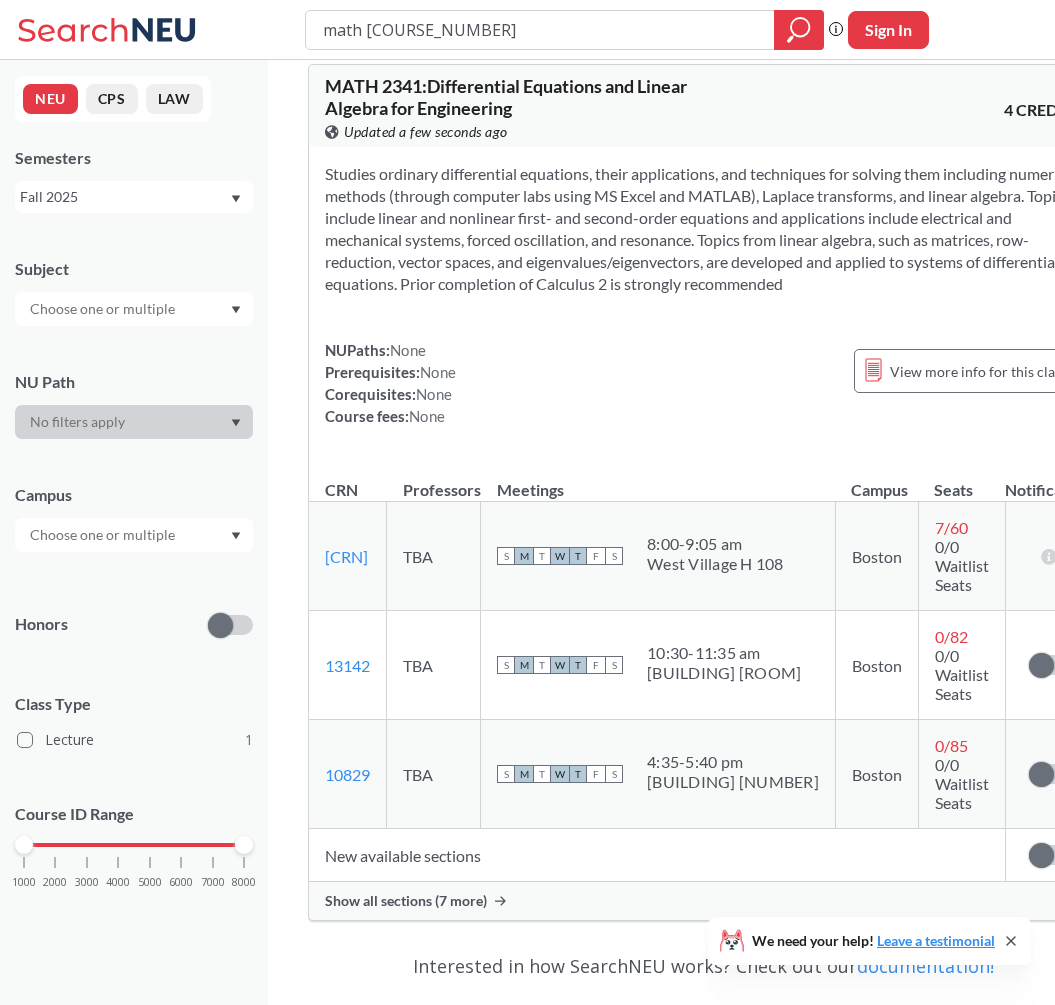 drag, startPoint x: 959, startPoint y: 287, endPoint x: 960, endPoint y: 185, distance: 102.0049 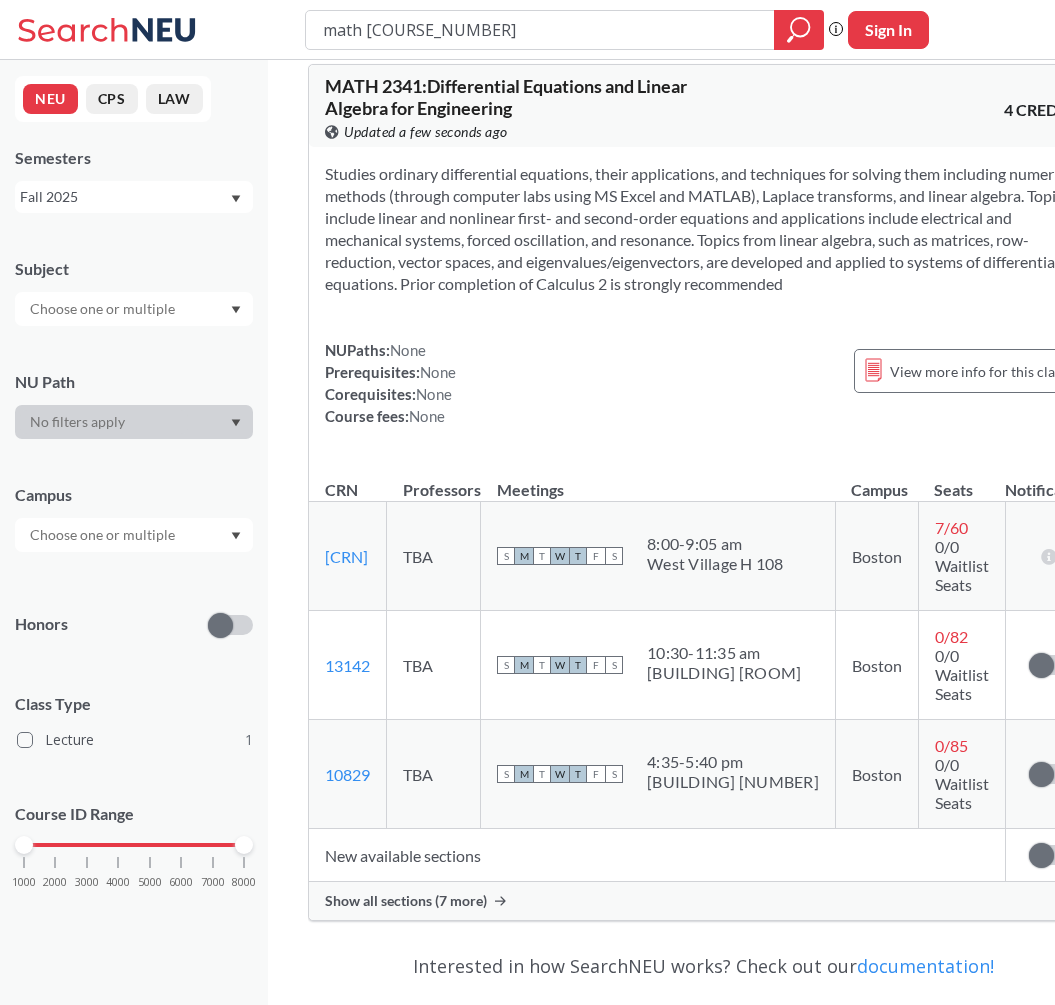 click on "New available sections" at bounding box center [657, 855] 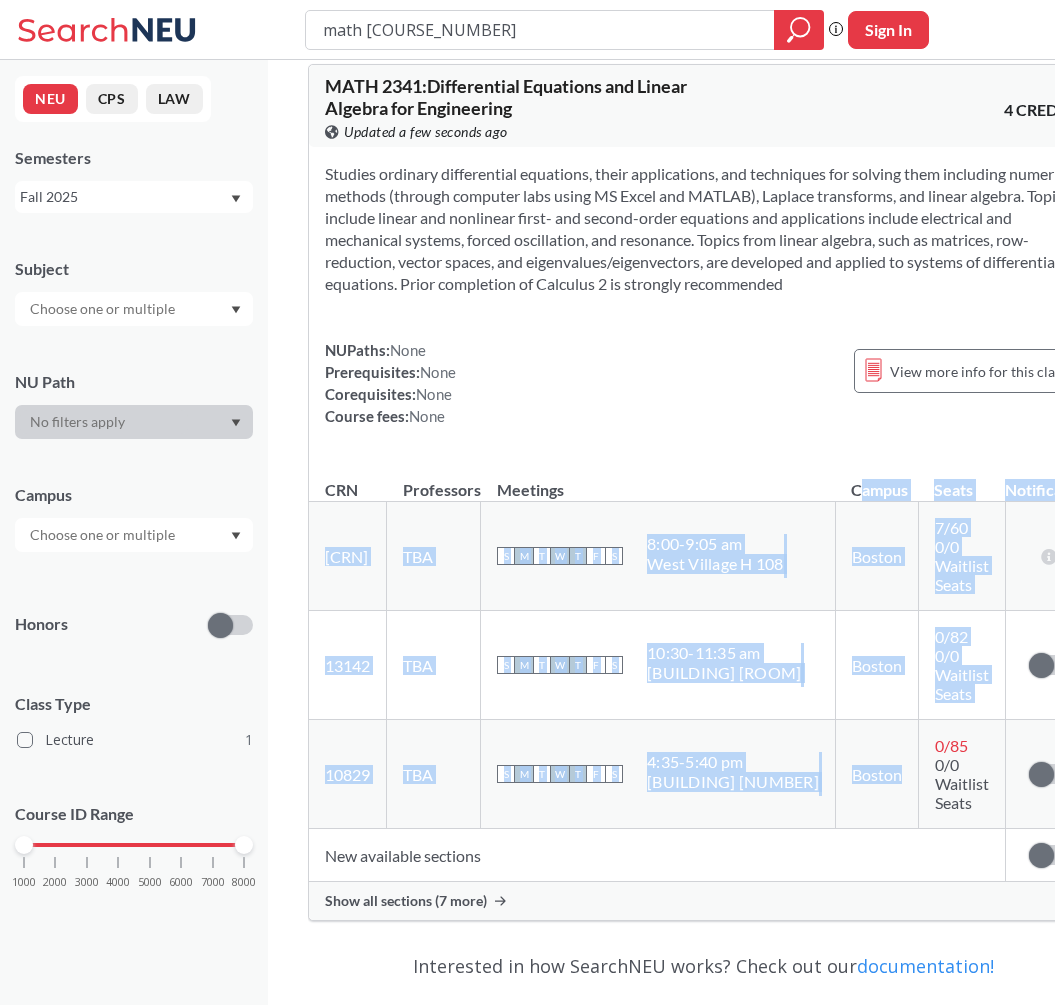 drag, startPoint x: 841, startPoint y: 814, endPoint x: 822, endPoint y: 489, distance: 325.5549 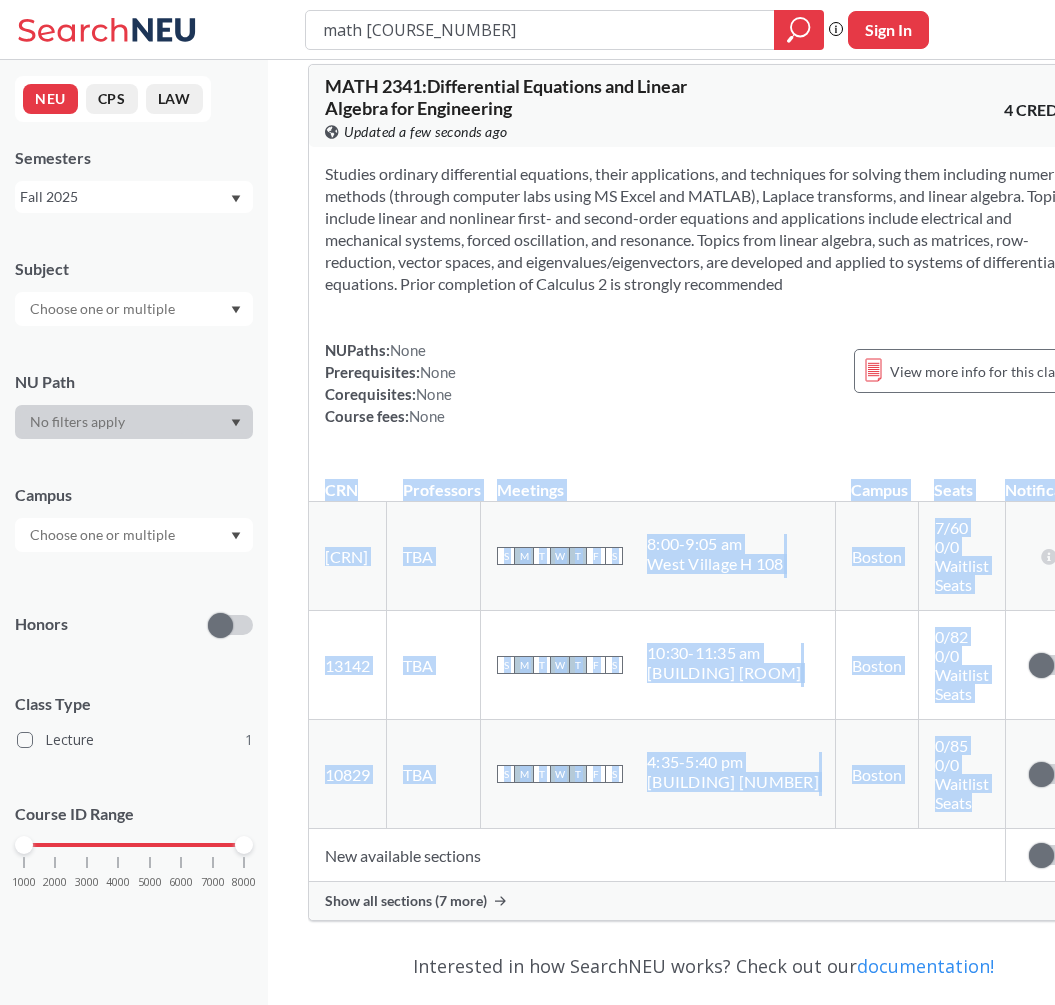 drag, startPoint x: 952, startPoint y: 816, endPoint x: 814, endPoint y: 441, distance: 399.58603 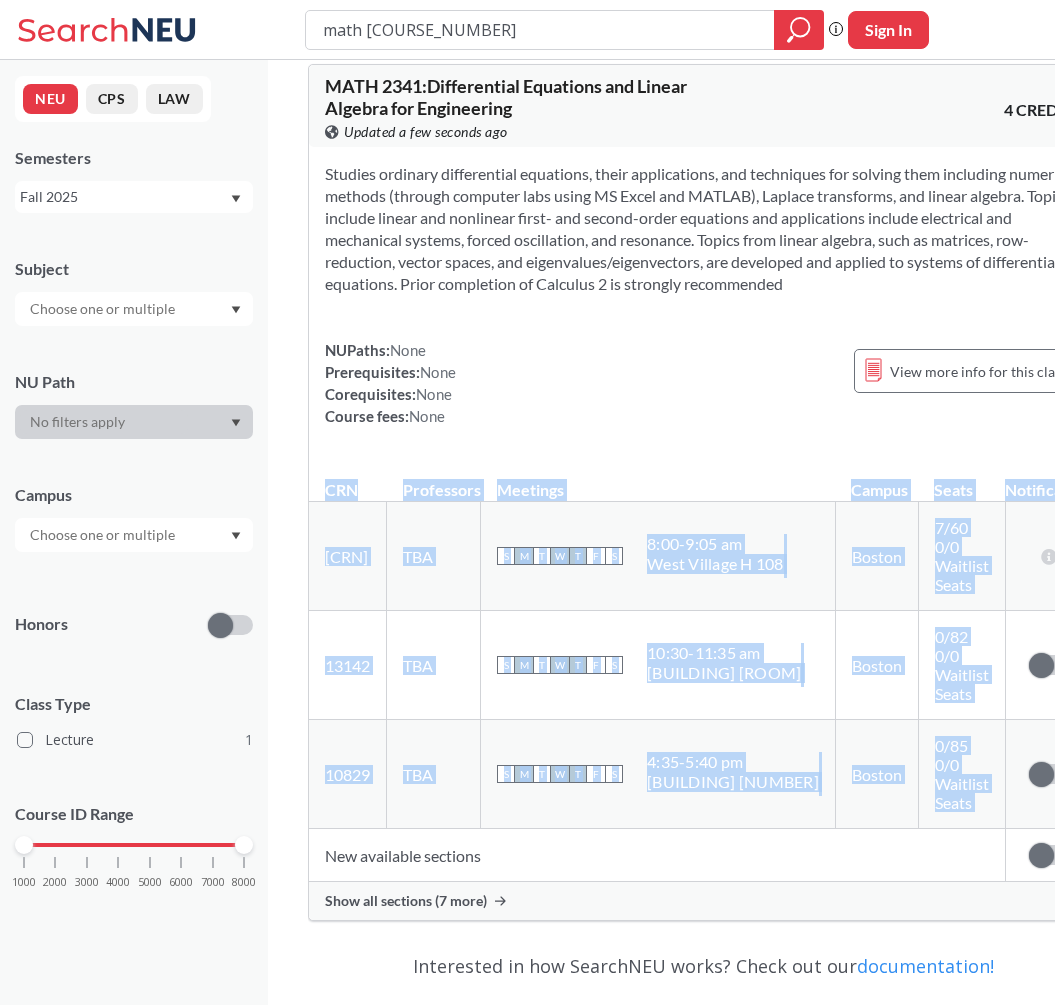 drag, startPoint x: 761, startPoint y: 458, endPoint x: 921, endPoint y: 829, distance: 404.03094 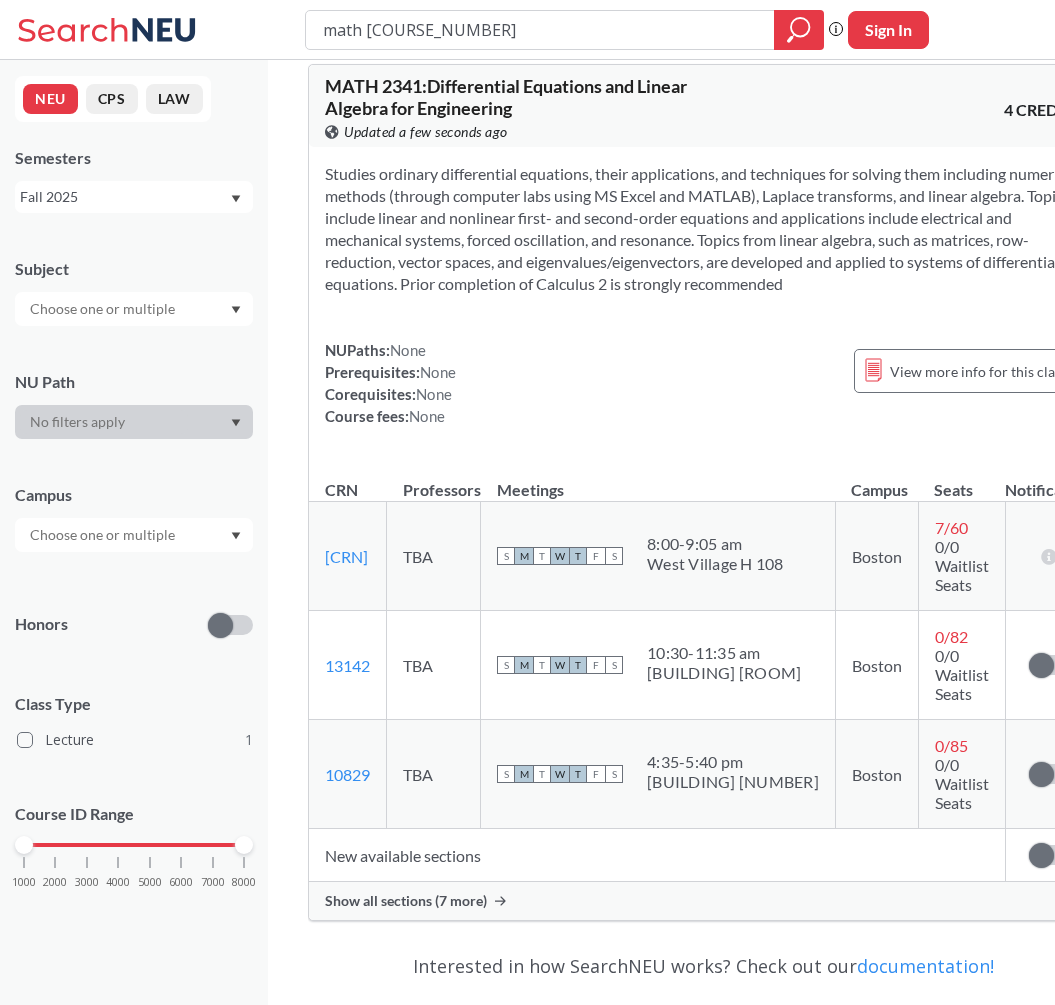 click on "New available sections" at bounding box center (657, 855) 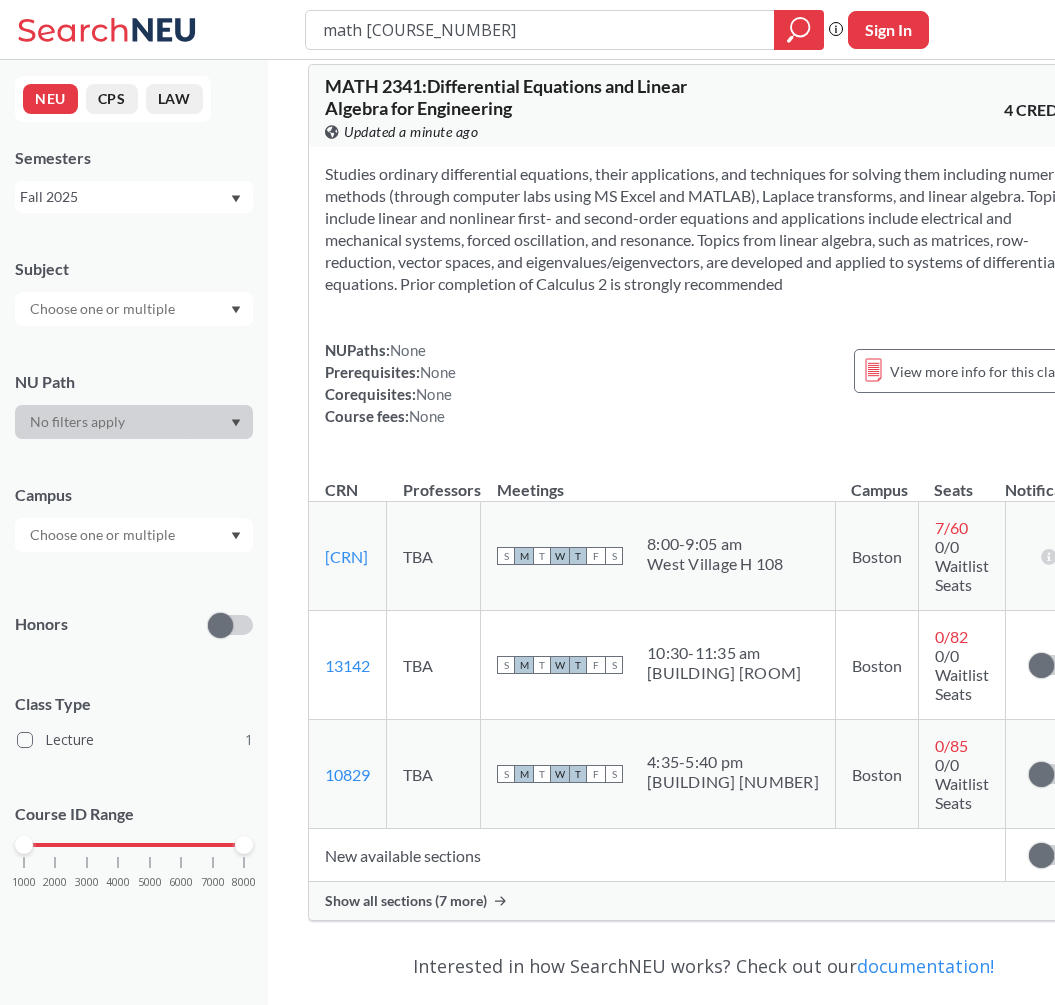 drag, startPoint x: 447, startPoint y: 431, endPoint x: 411, endPoint y: 357, distance: 82.29216 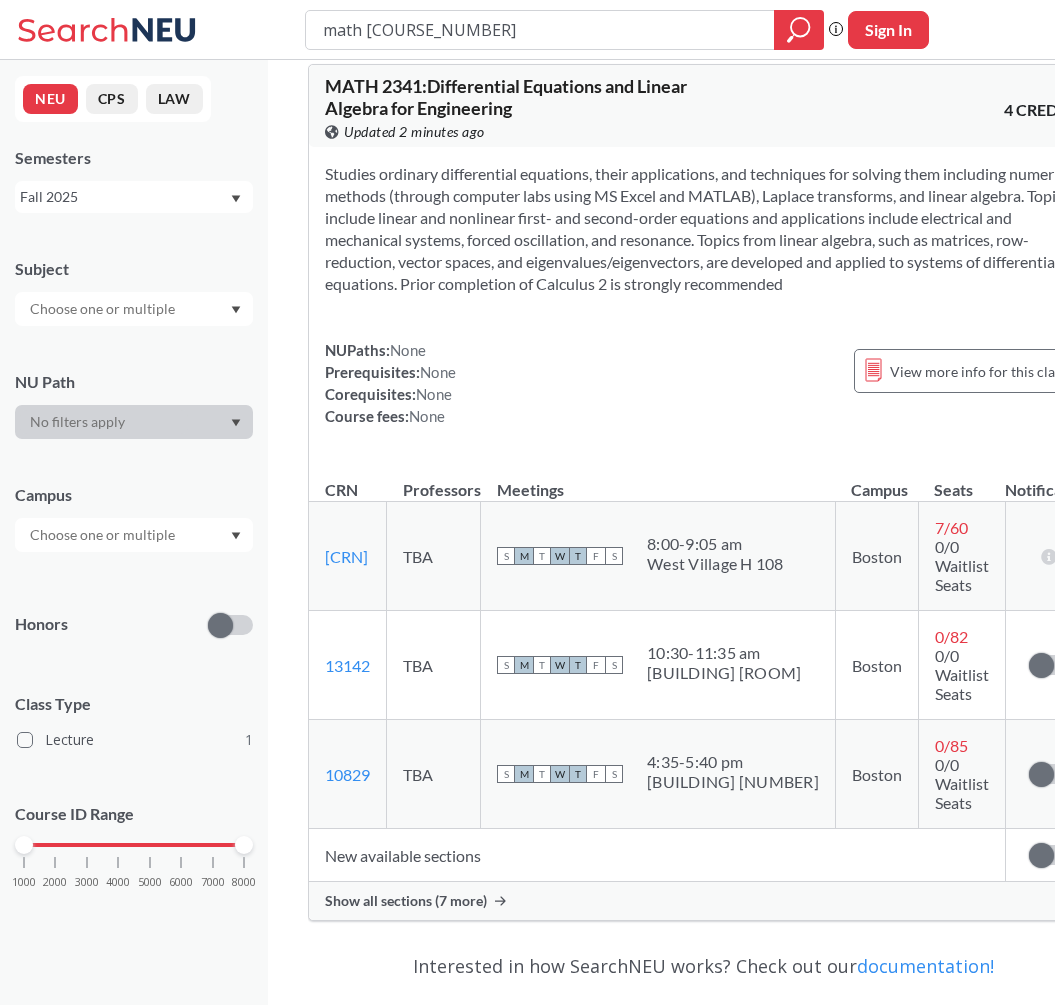 drag, startPoint x: 983, startPoint y: 295, endPoint x: 856, endPoint y: 143, distance: 198.07321 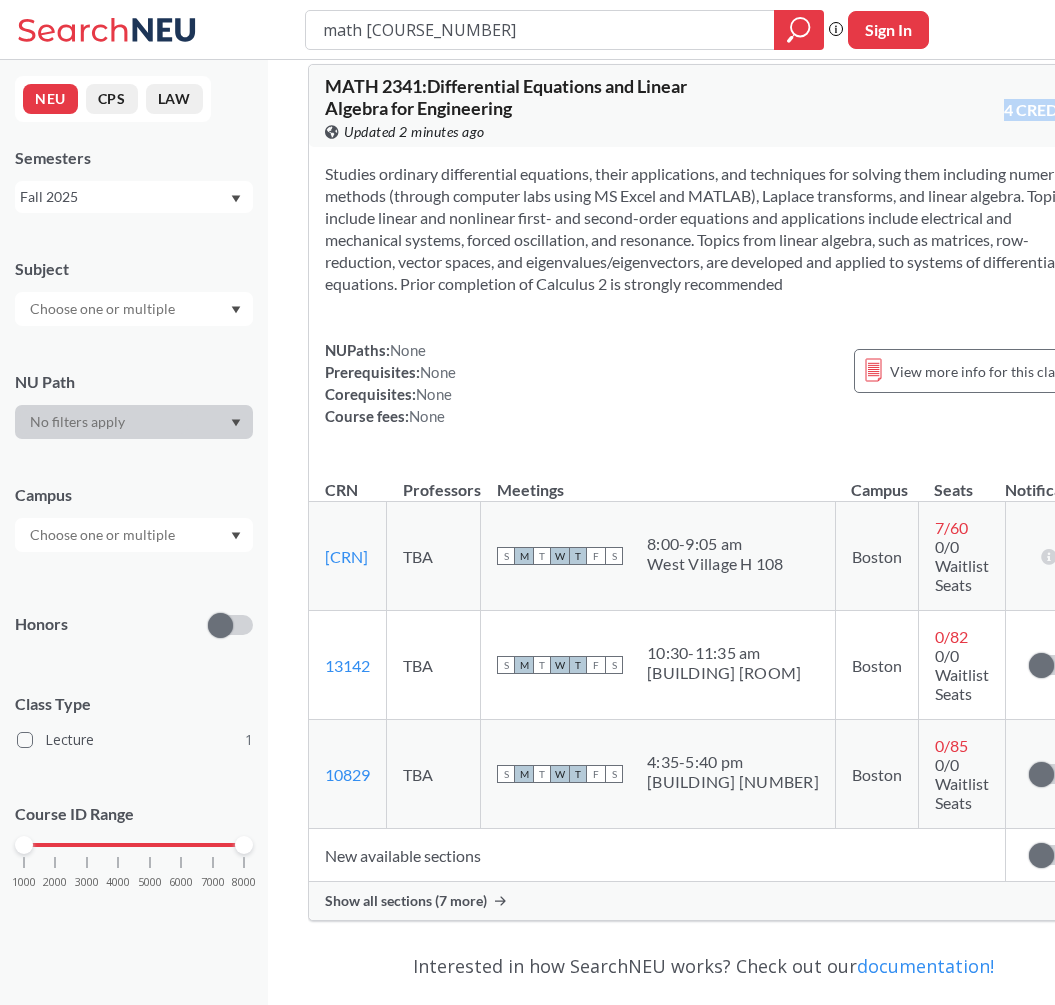 drag, startPoint x: 855, startPoint y: 310, endPoint x: 754, endPoint y: 140, distance: 197.73973 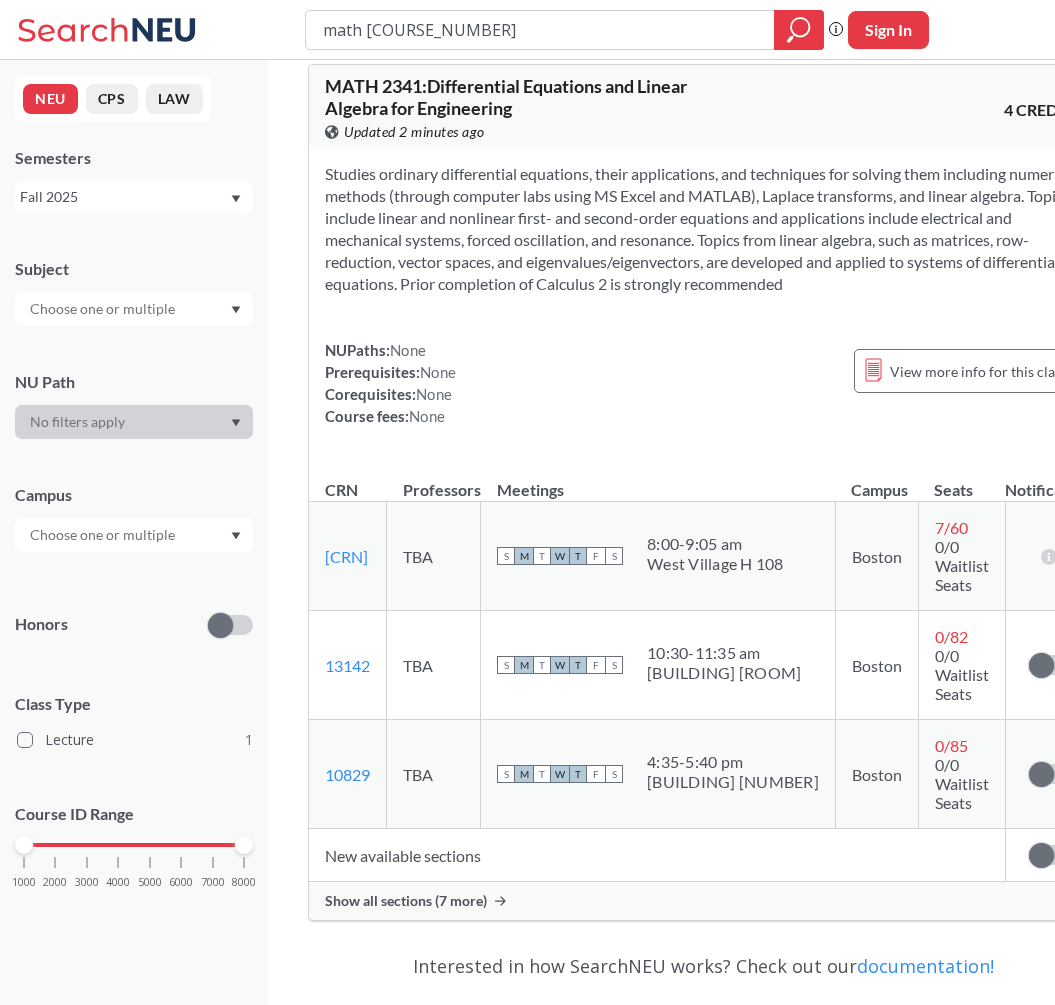 click on "Studies ordinary differential equations, their applications, and techniques for solving them including numerical methods (through computer labs using MS Excel and MATLAB), Laplace transforms, and linear algebra. Topics include linear and nonlinear first- and second-order equations and applications include electrical and mechanical systems, forced oscillation, and resonance. Topics from linear algebra, such as matrices, row-reduction, vector spaces, and eigenvalues/eigenvectors, are developed and applied to systems of differential equations. Prior completion of Calculus 2 is strongly recommended
NUPaths:  None Prerequisites:  None Corequisites:  None Course fees:  None View more info for this class" at bounding box center [703, 303] 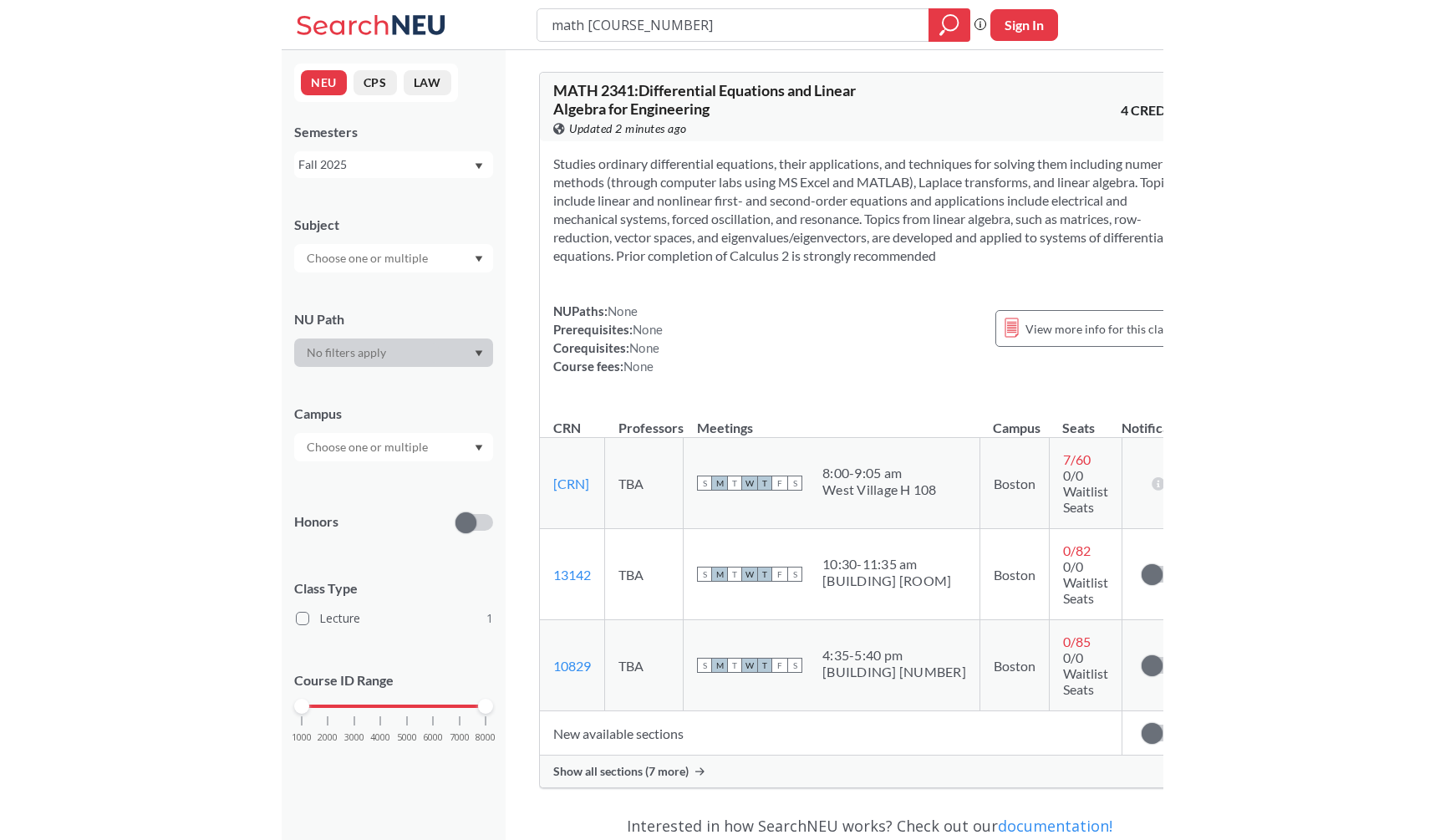 scroll, scrollTop: 0, scrollLeft: 0, axis: both 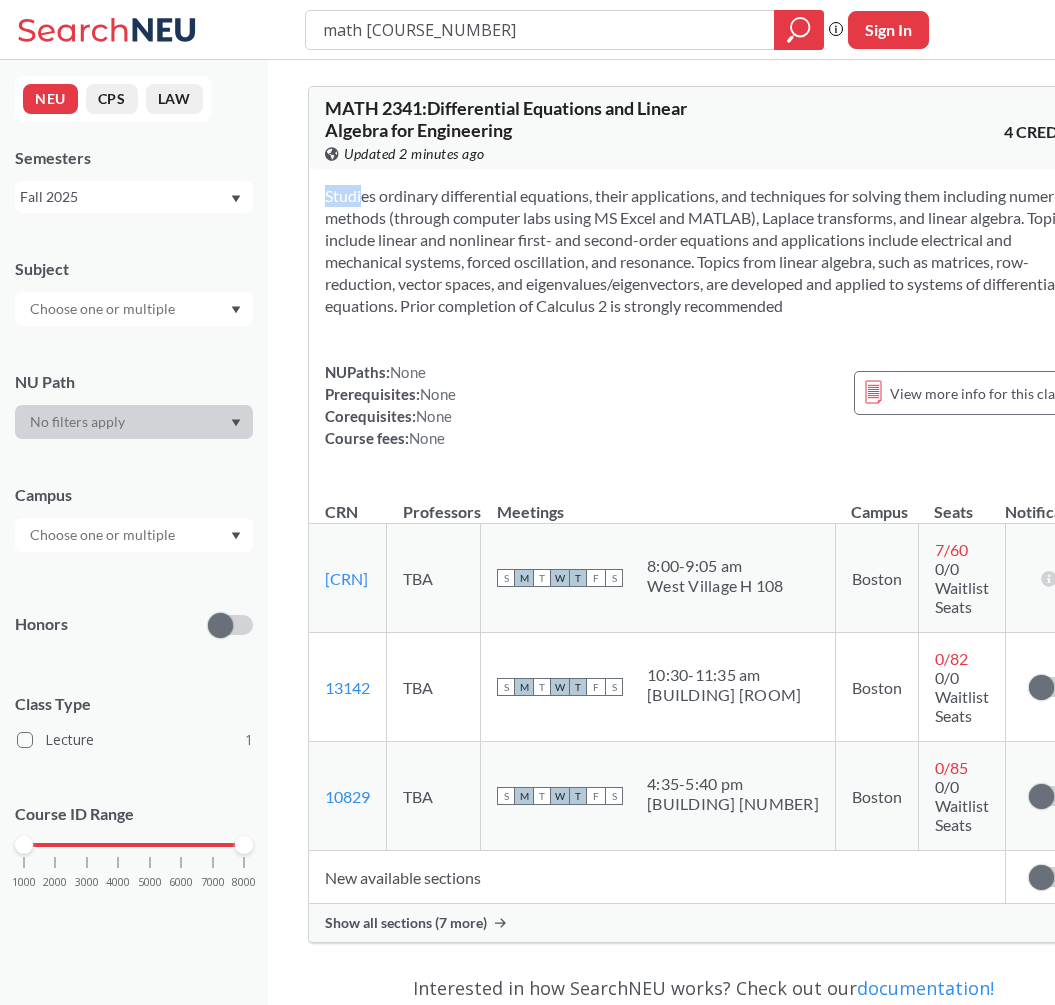 drag, startPoint x: 725, startPoint y: 321, endPoint x: 742, endPoint y: 170, distance: 151.95393 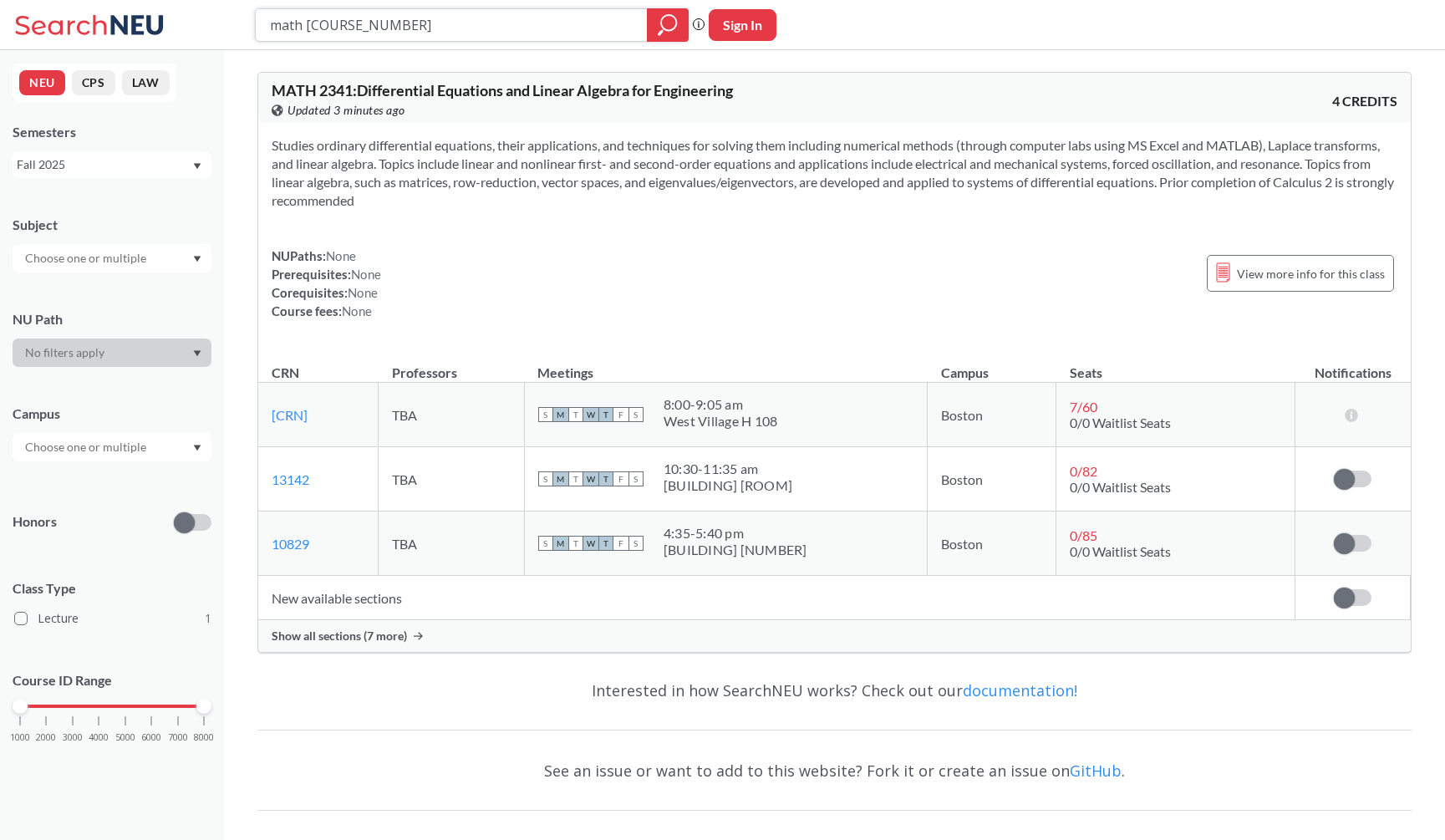 click on "math [COURSE_NUMBER]" at bounding box center [451, 25] 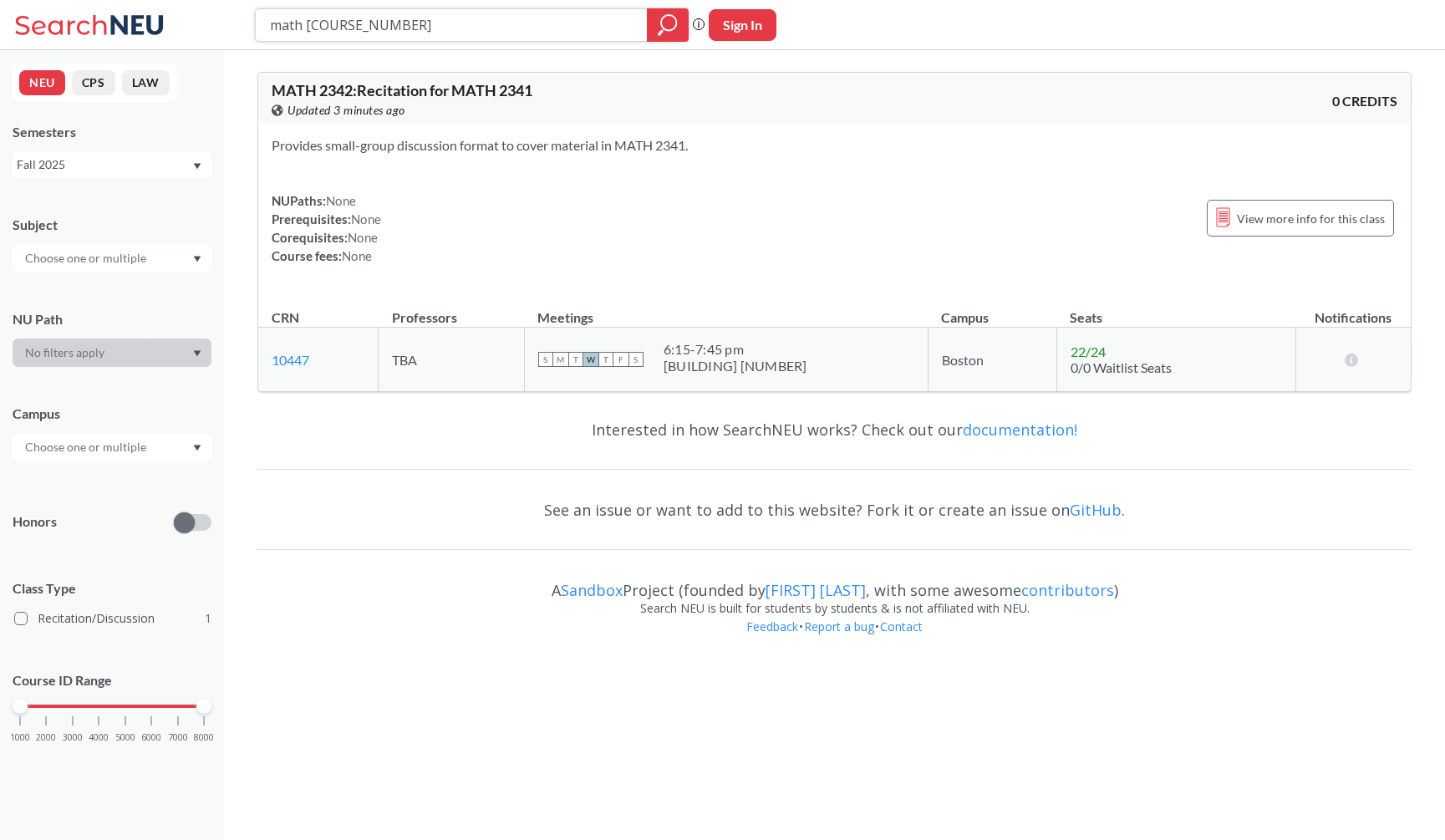 type on "math [COURSE_NUMBER]" 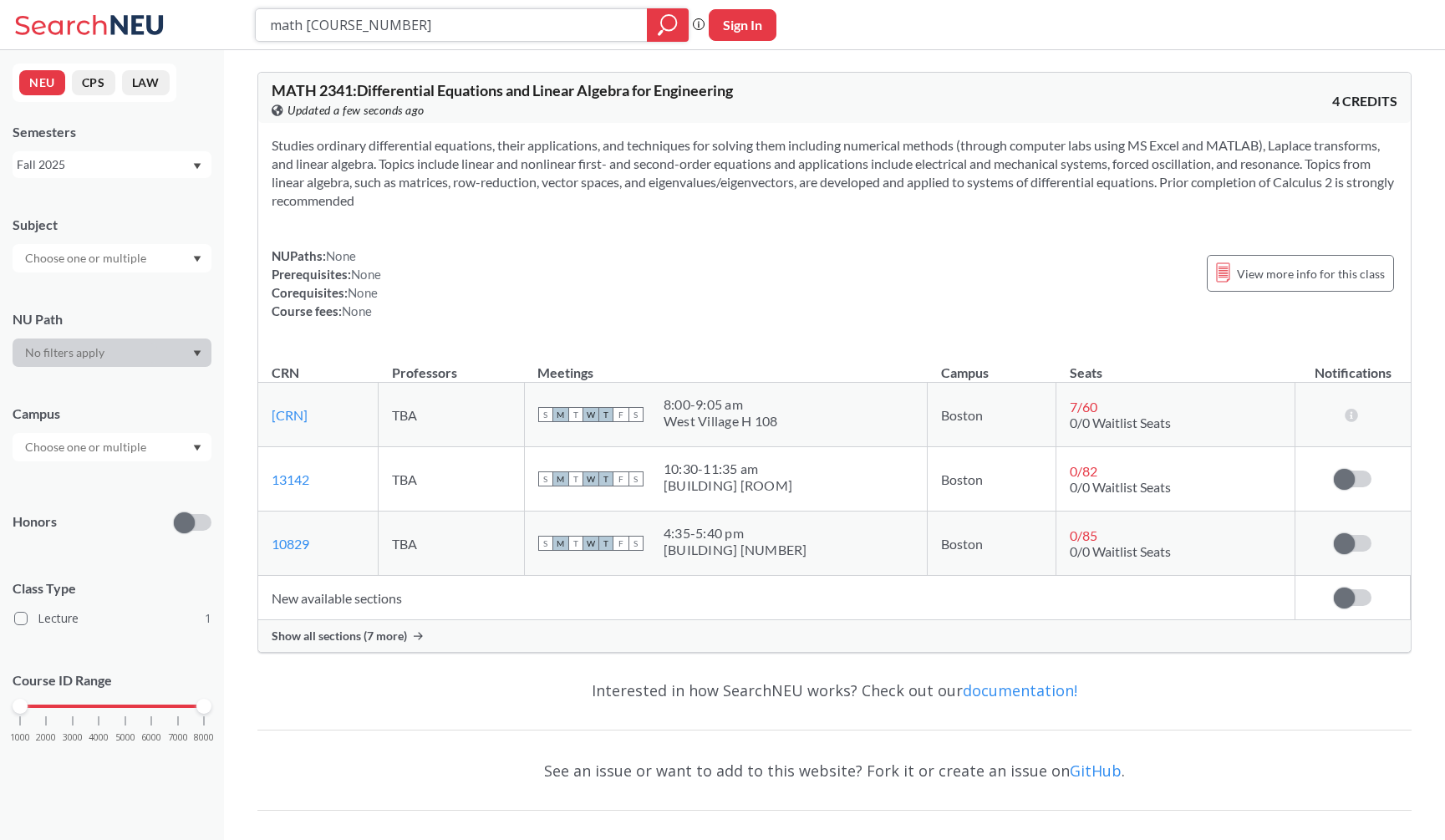 drag, startPoint x: 421, startPoint y: 28, endPoint x: 240, endPoint y: 23, distance: 181.06905 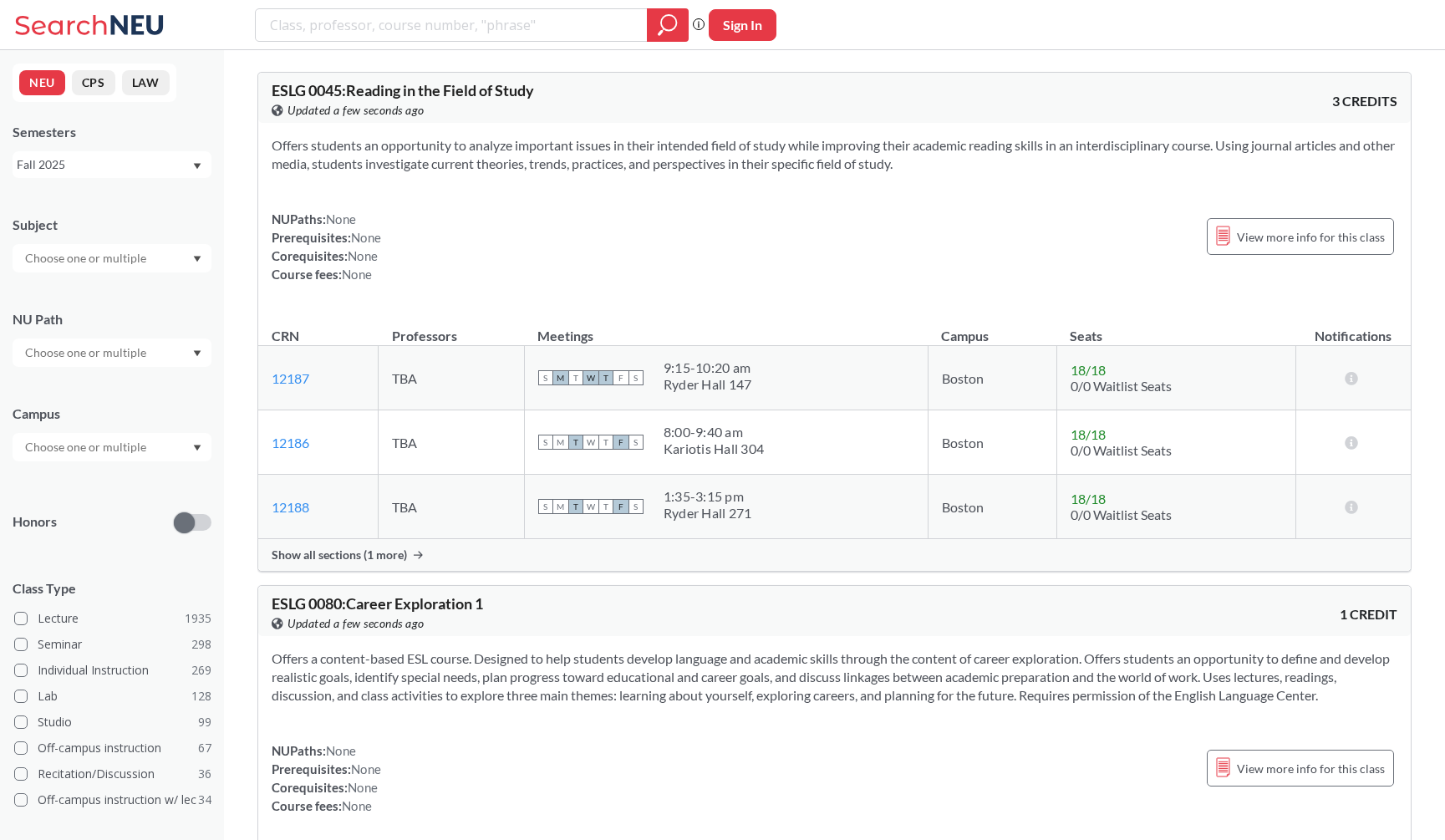 click at bounding box center (112, 258) 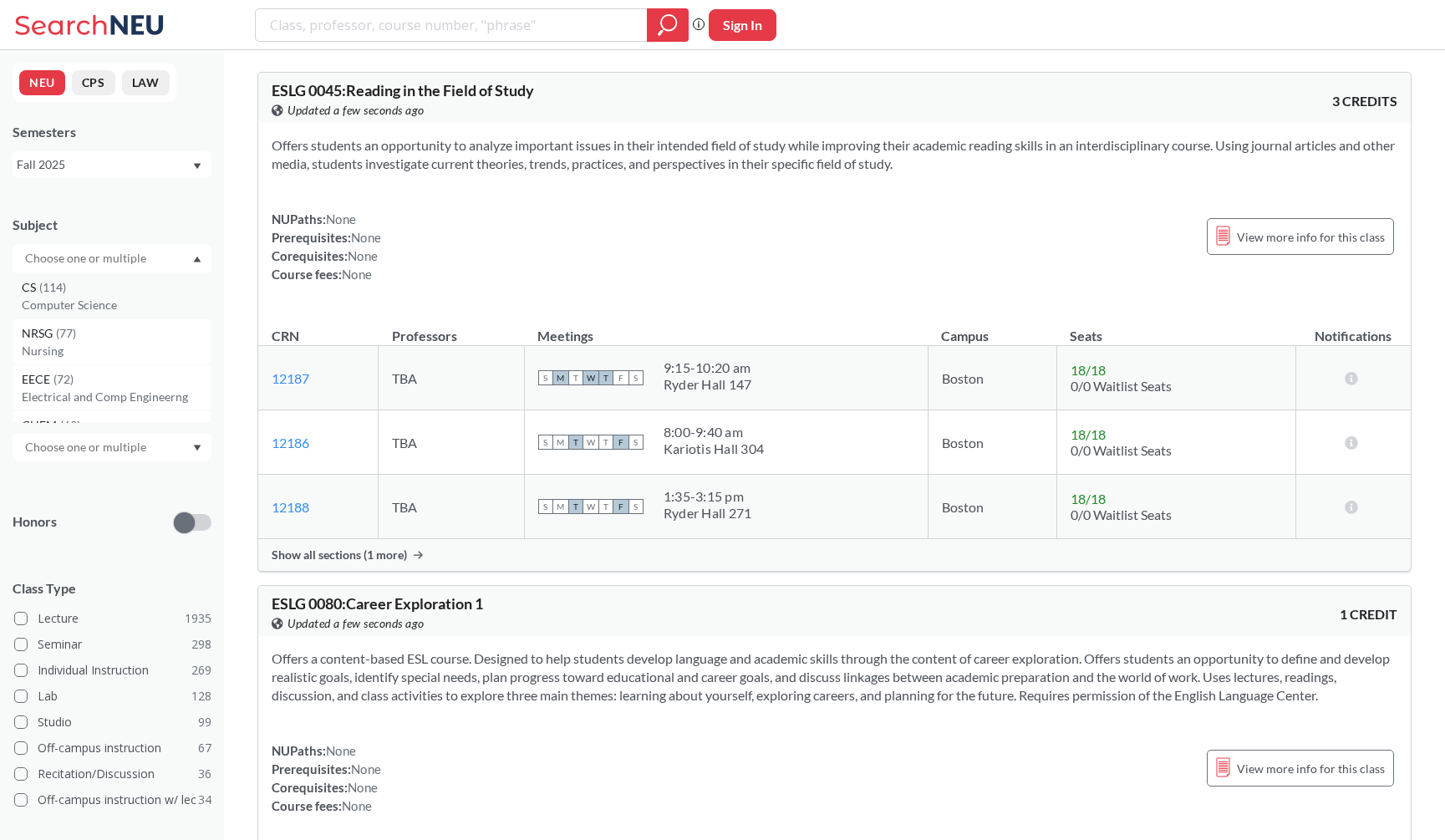 click on "CS ( 114 )" at bounding box center (116, 288) 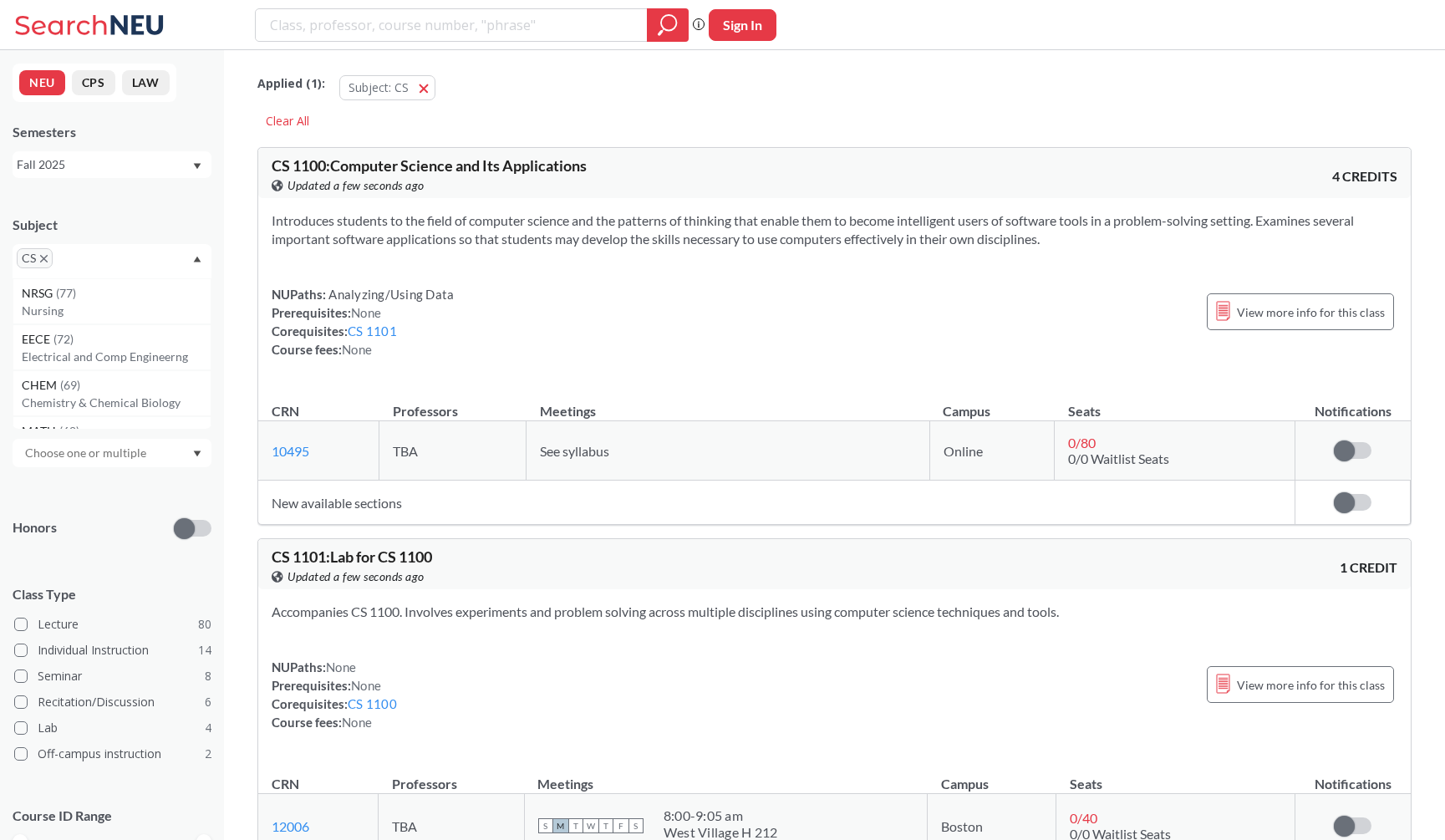click on "Introduces students to the field of computer science and the patterns of thinking that enable them to become intelligent users of software tools in a problem-solving setting. Examines several important software applications so that students may develop the skills necessary to use computers effectively in their own disciplines." at bounding box center (834, 230) 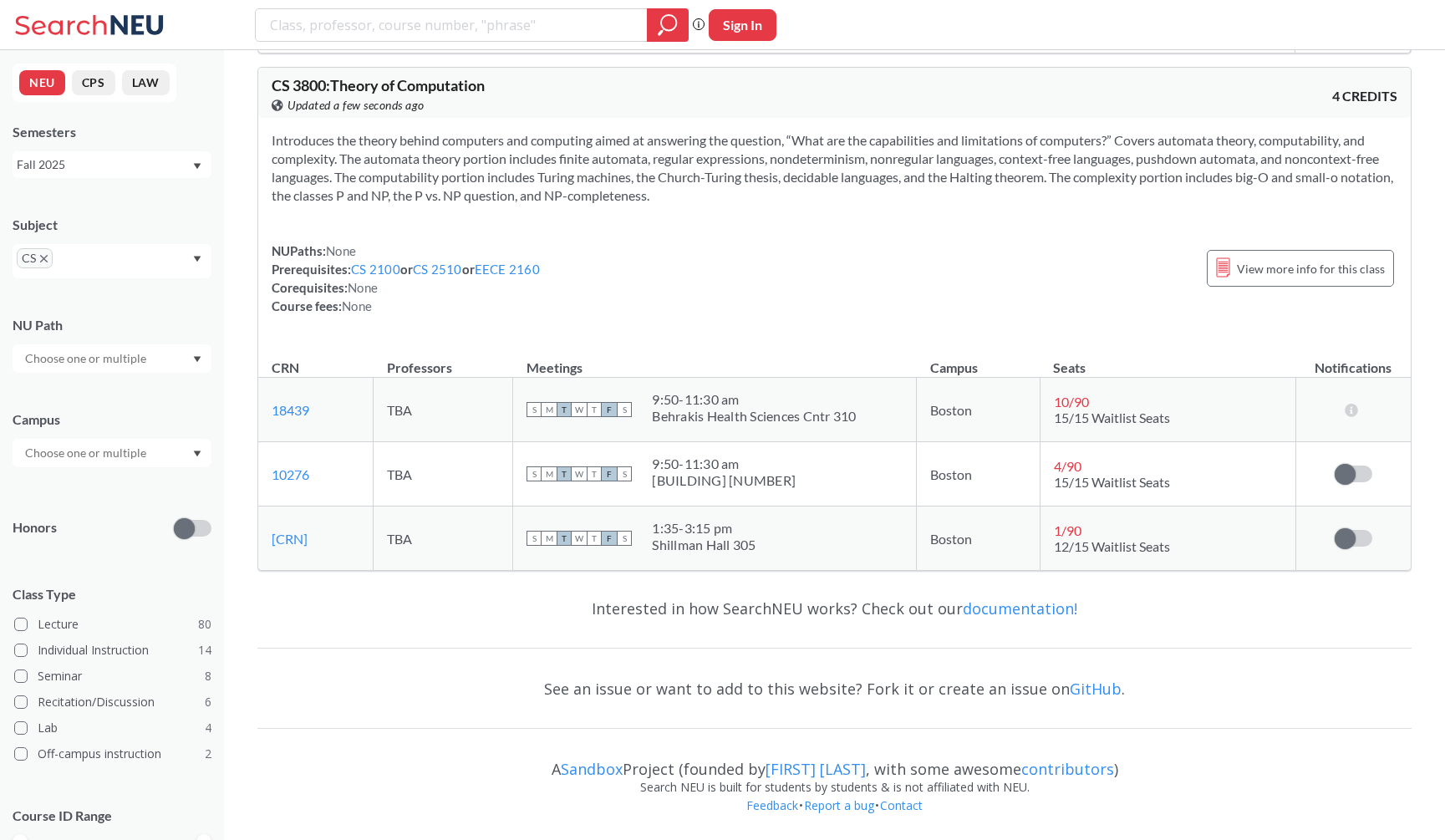 scroll, scrollTop: 10001, scrollLeft: 0, axis: vertical 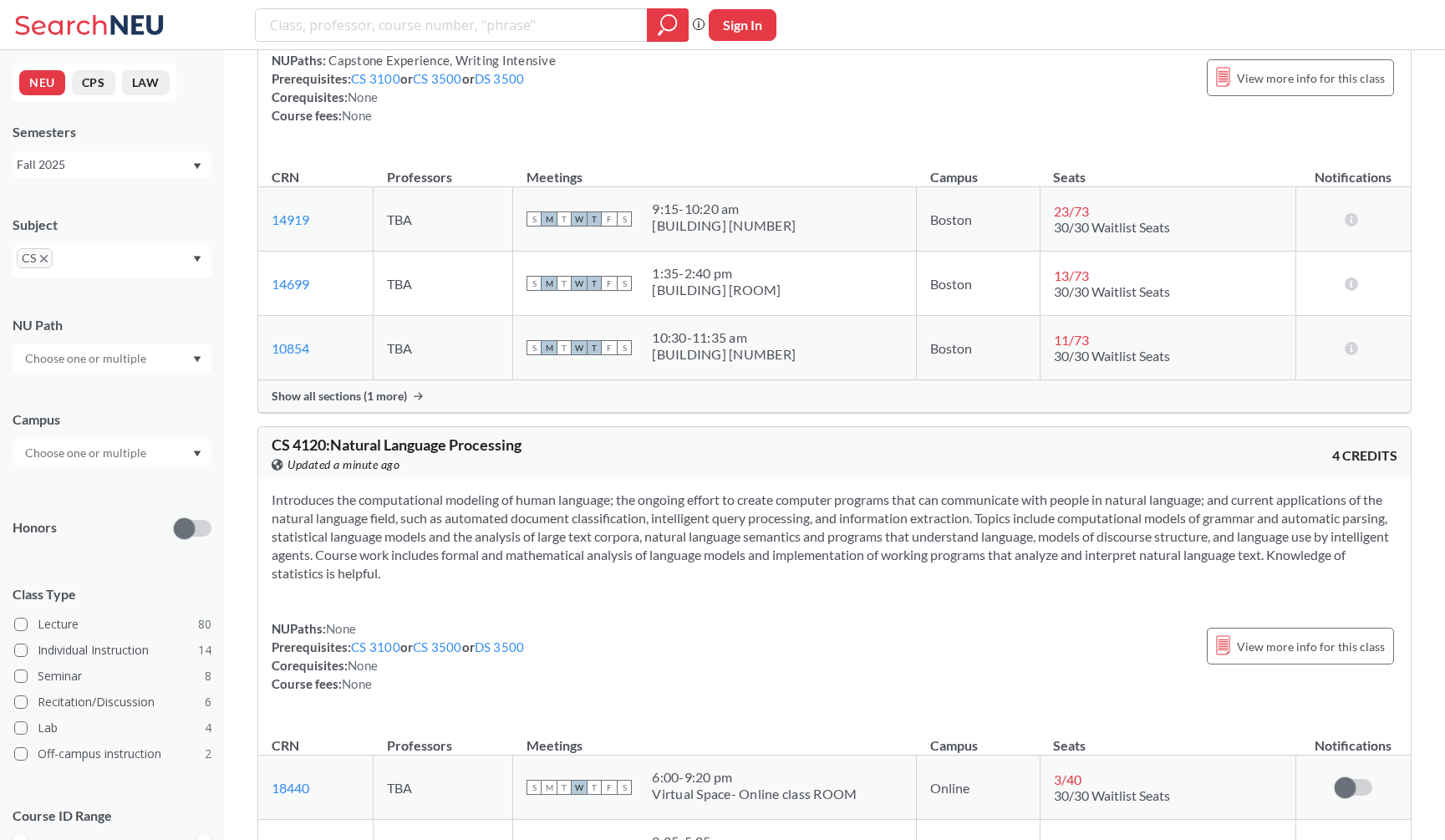 click on "CS   [COURSE_NUMBER] :  Lab for CS [COURSE_NUMBER] View this course on Banner. Updated a minute ago 1 CREDIT NUPaths:  None Prerequisites:  None Corequisites:  CS [COURSE_NUMBER] Course fees:  None View more info for this class CRN S" at bounding box center [834, -1509] 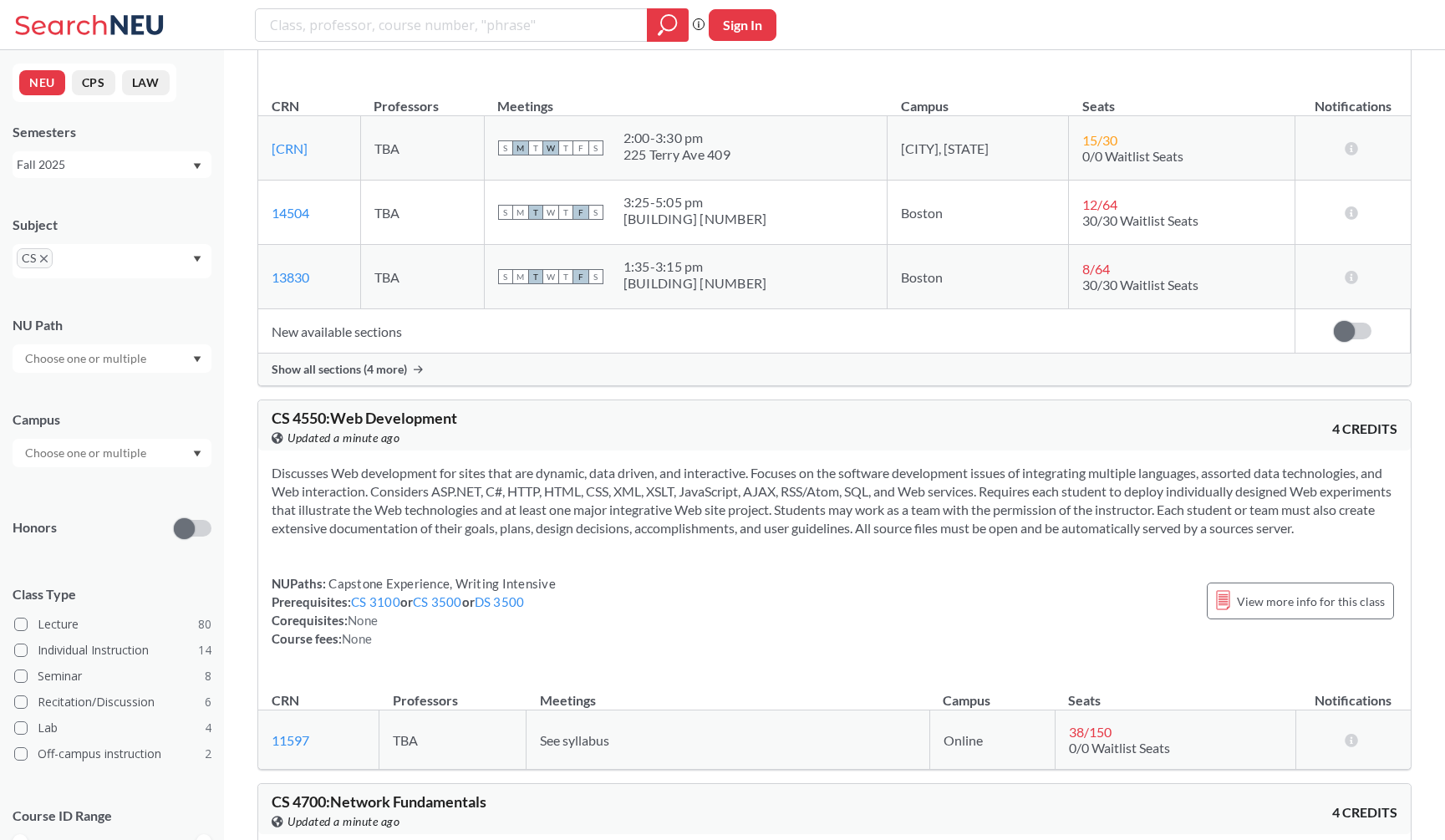 scroll, scrollTop: 14906, scrollLeft: 0, axis: vertical 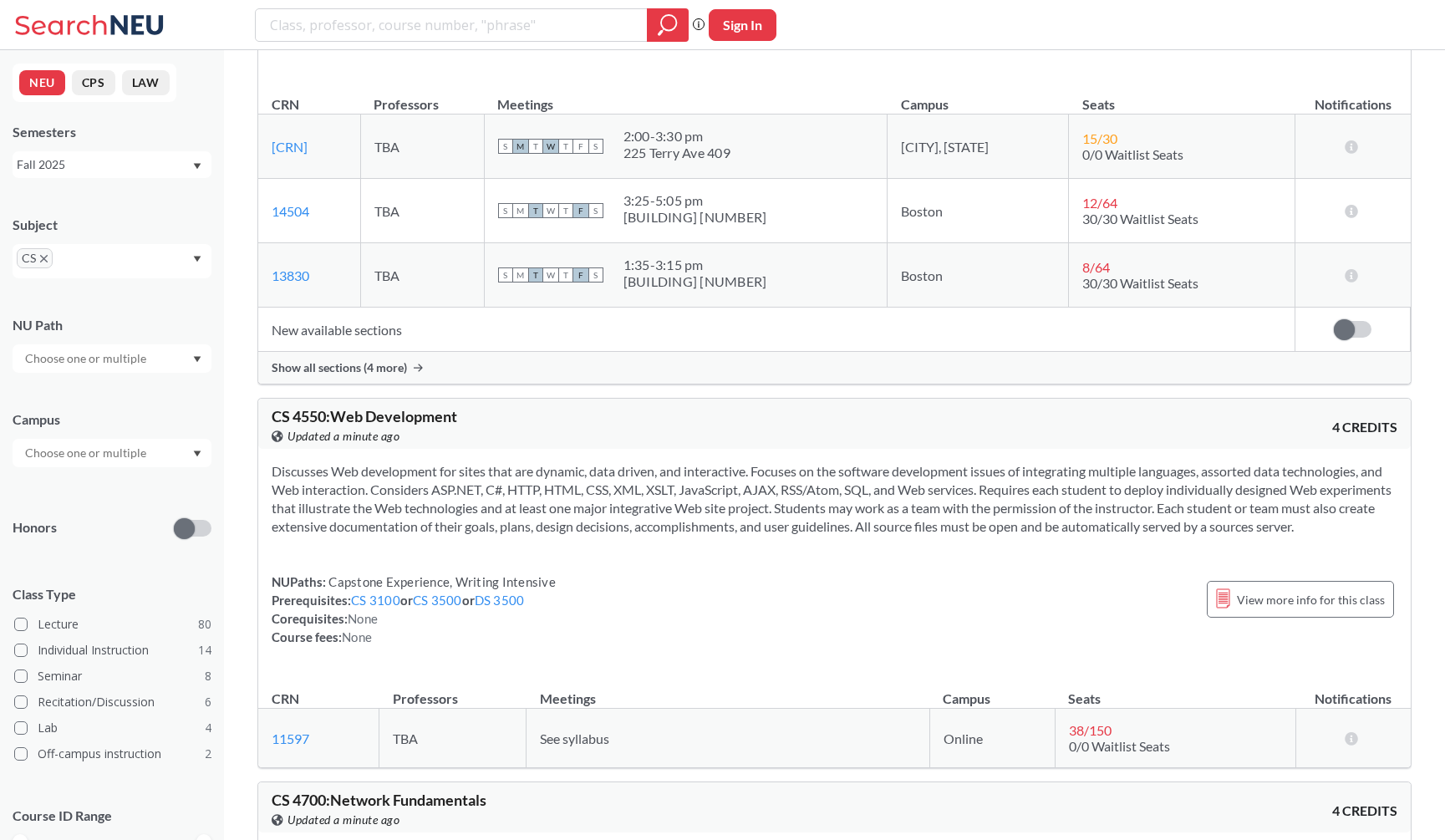 click on "Show all sections (4 more)" at bounding box center (834, 368) 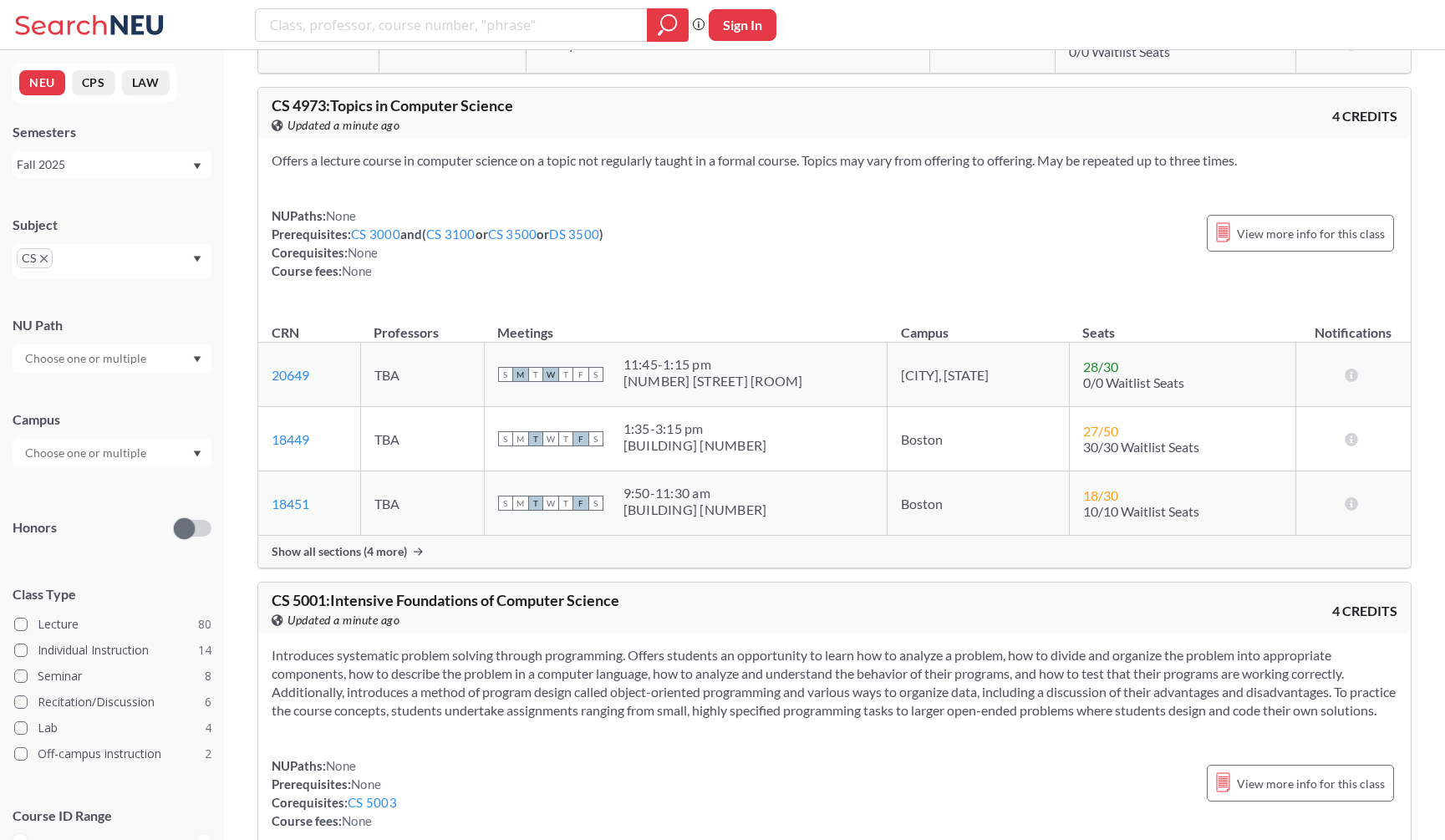 scroll, scrollTop: 17288, scrollLeft: 0, axis: vertical 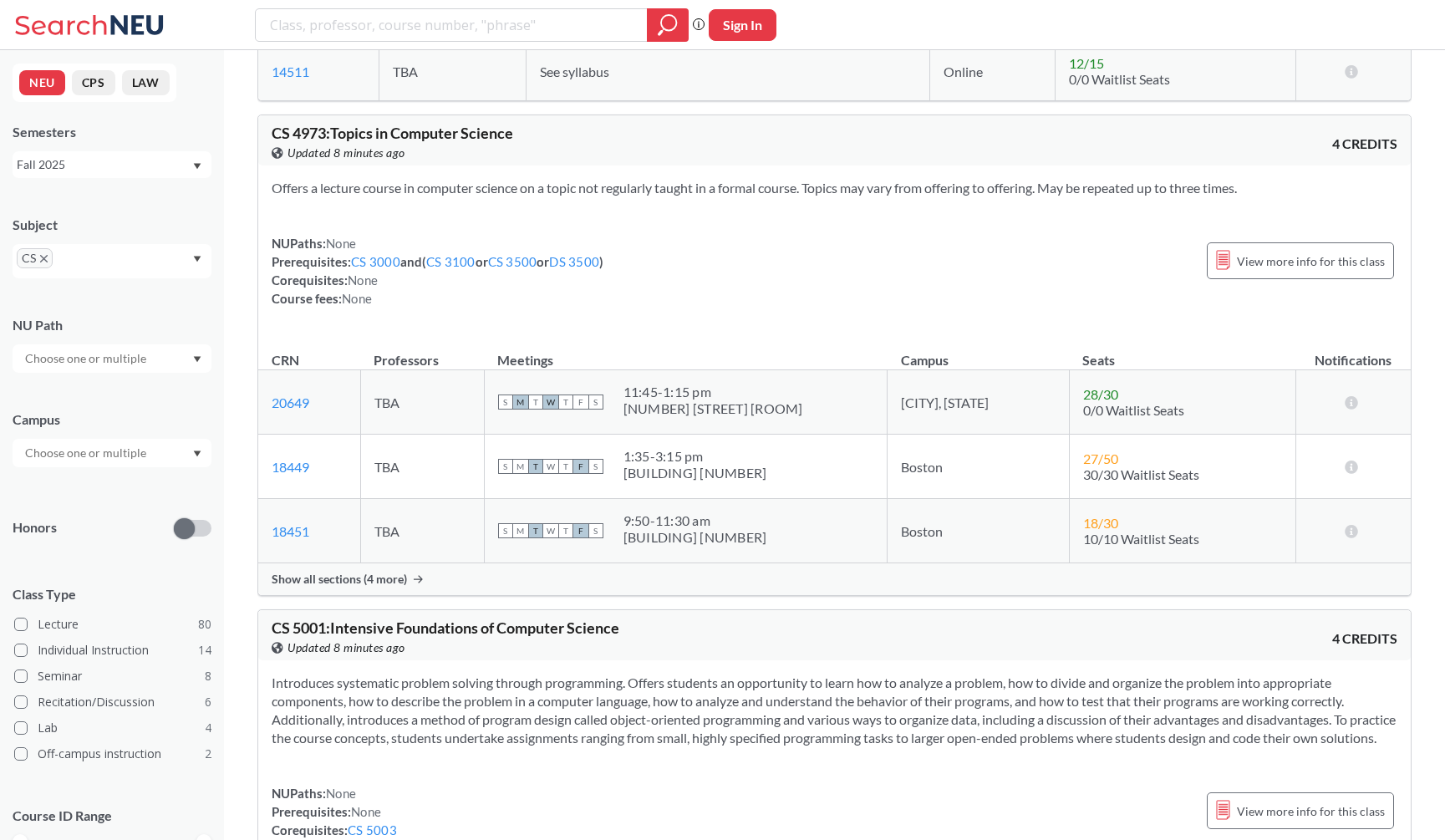 click 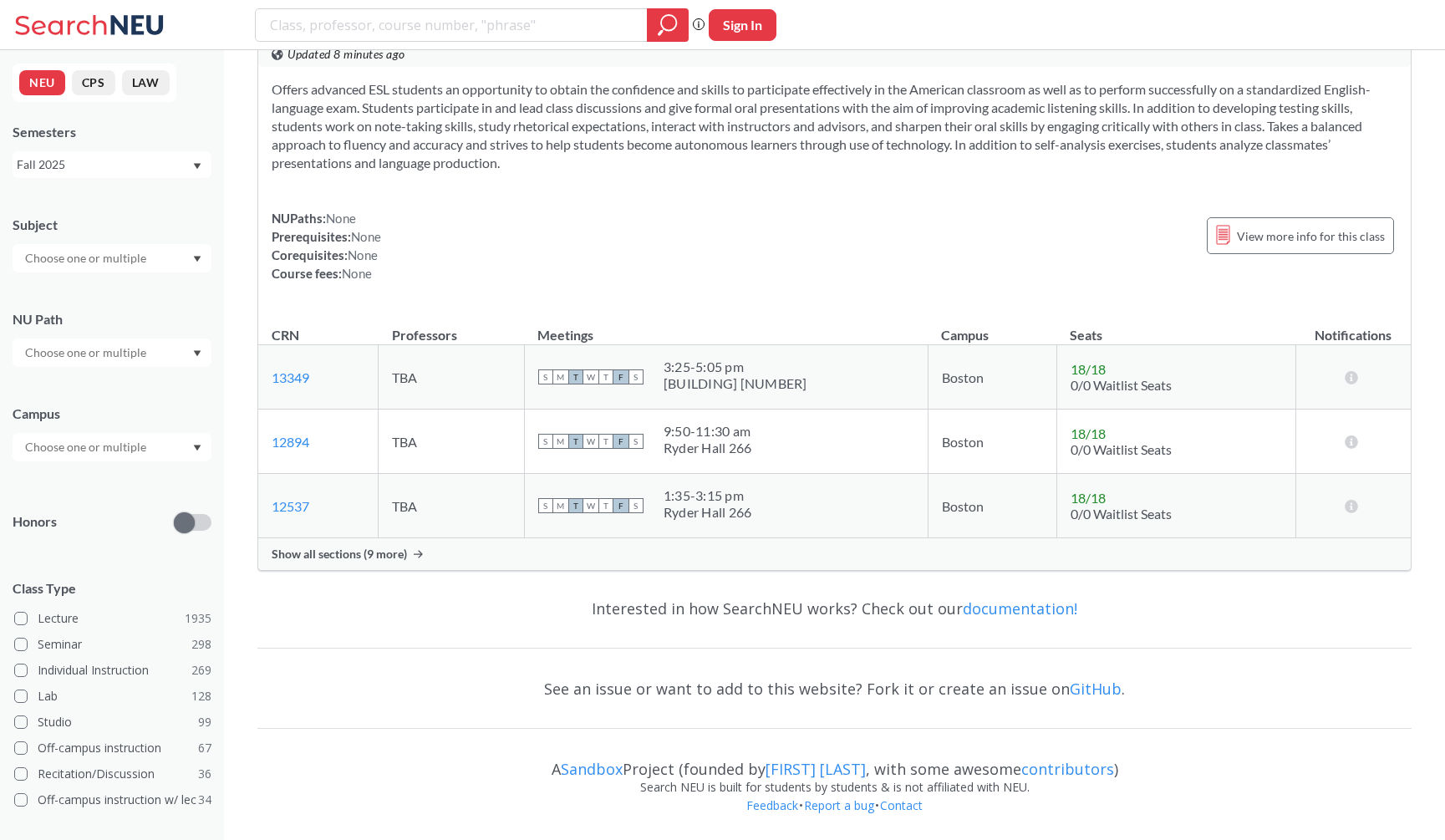 scroll, scrollTop: 4779, scrollLeft: 0, axis: vertical 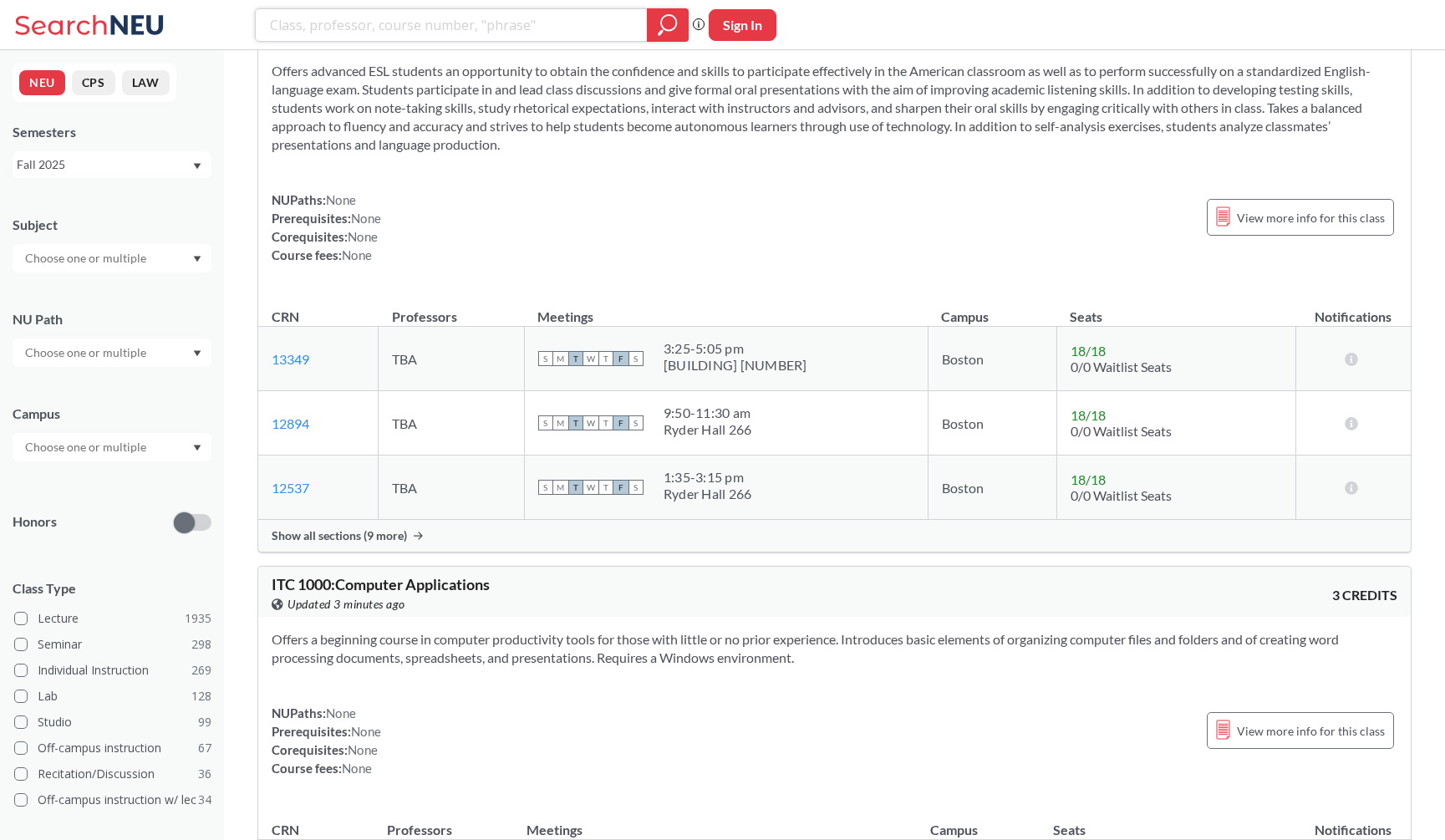click at bounding box center (451, 25) 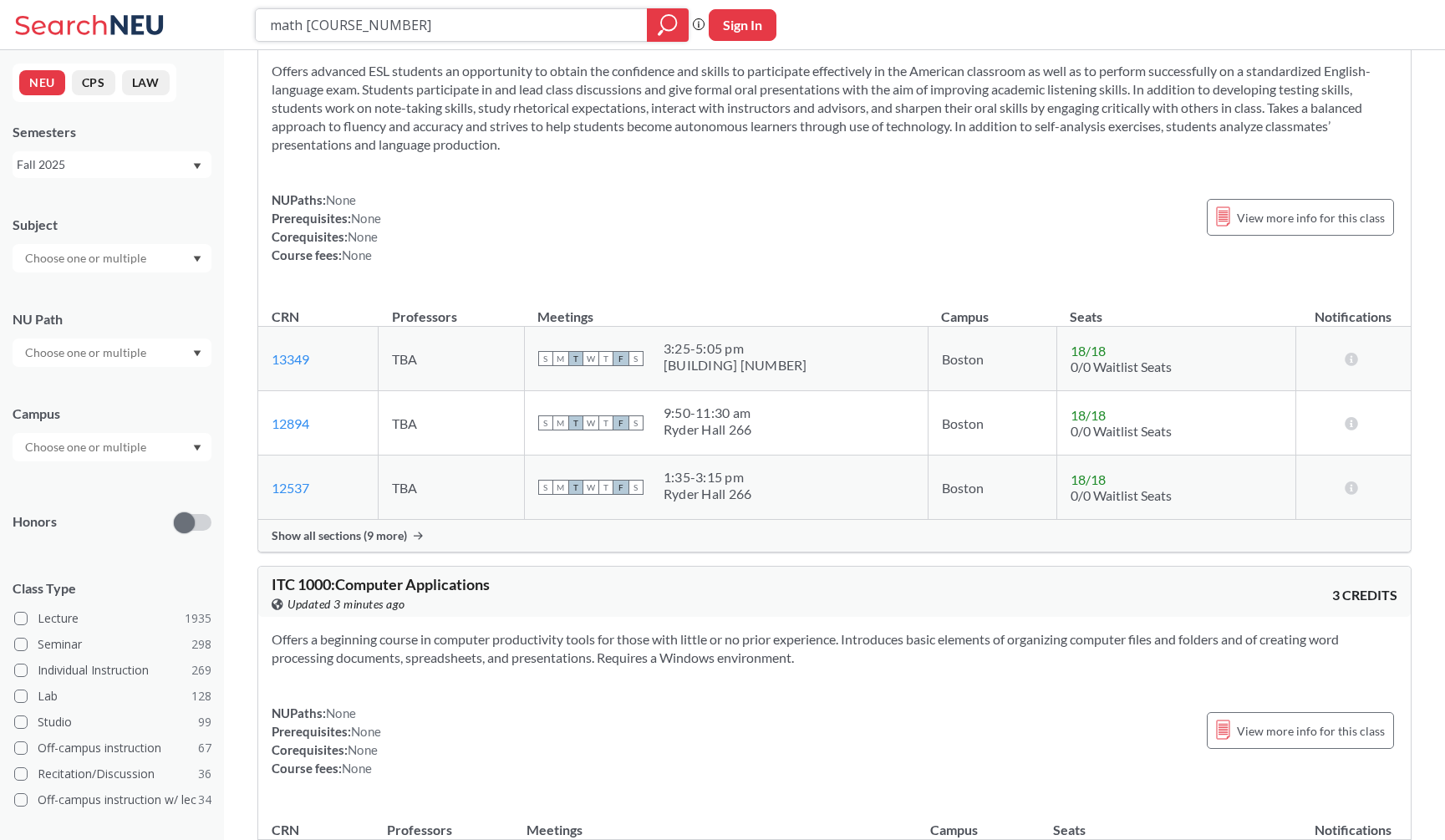 type on "math [COURSE_NUMBER]" 